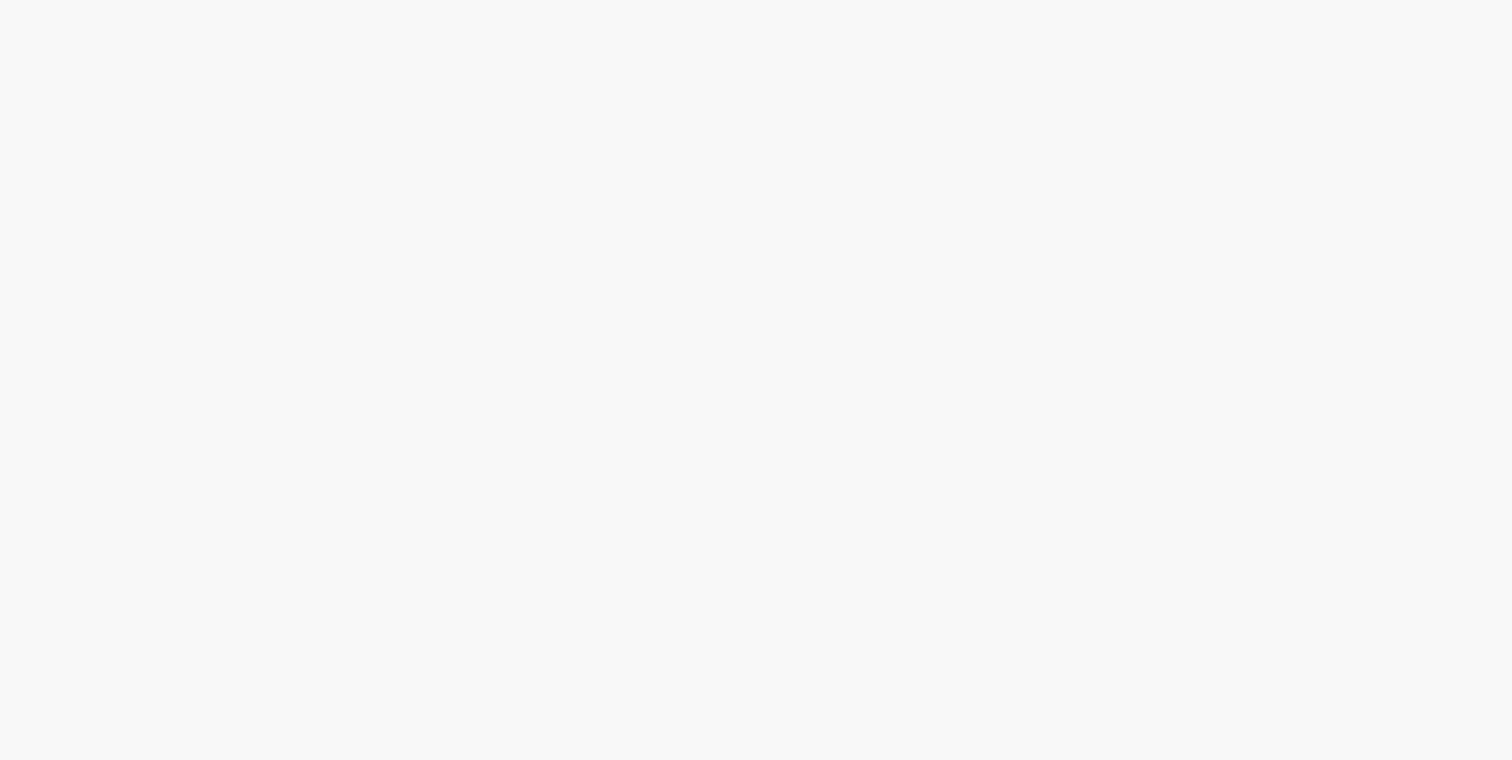 scroll, scrollTop: 0, scrollLeft: 0, axis: both 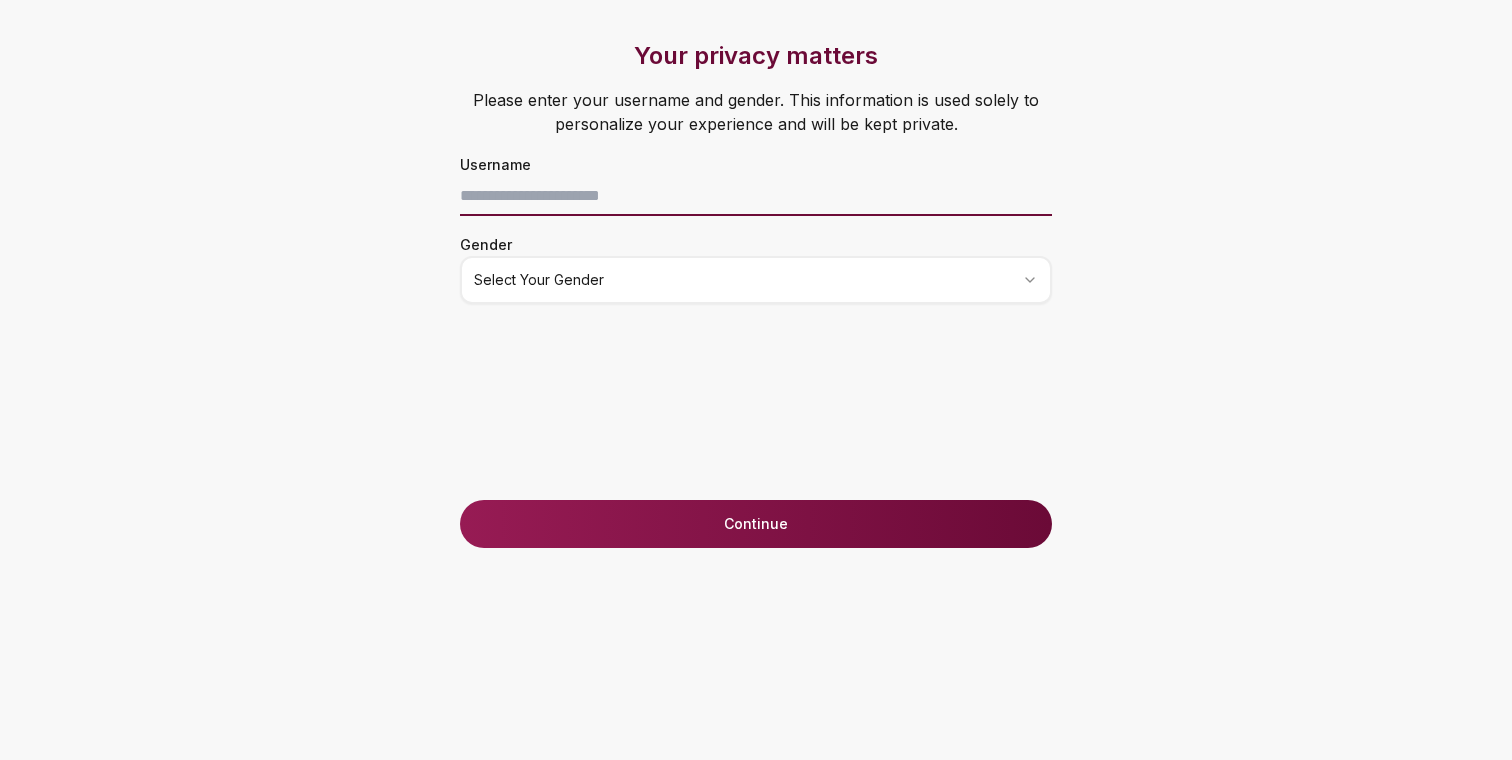 click at bounding box center (756, 196) 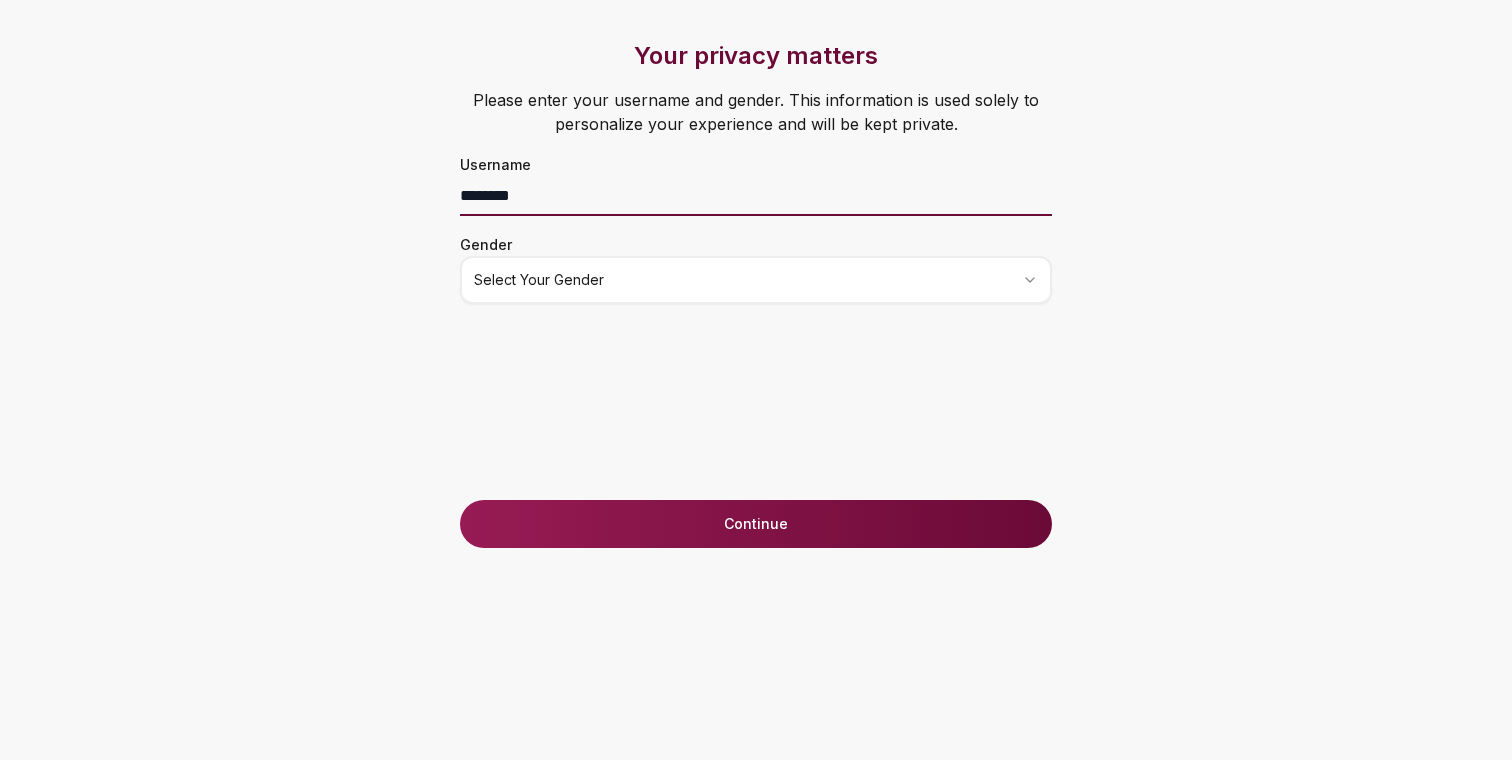 type on "********" 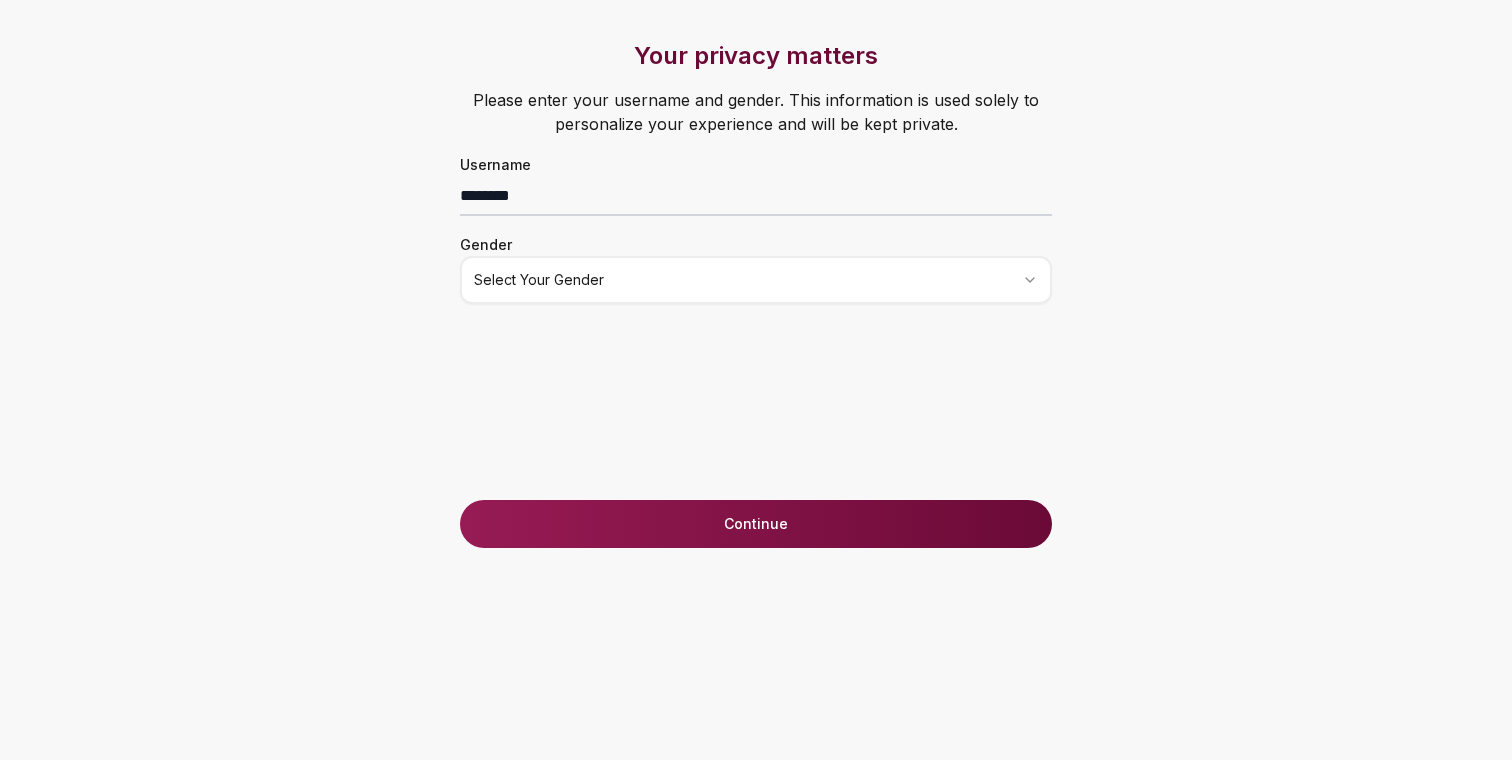 click on "Your privacy matters Please enter your username and gender. This information is used solely to personalize your experience and will be kept private. Username ******** Gender Select your gender Just one last step before we start! Last two questions before accessing Loyalty Tests Your birthdate* (must be 18+) How did you know about Lazo?  Select an option Continue
Anonymous  just started a loyalty test with  . ❤️" at bounding box center (756, 380) 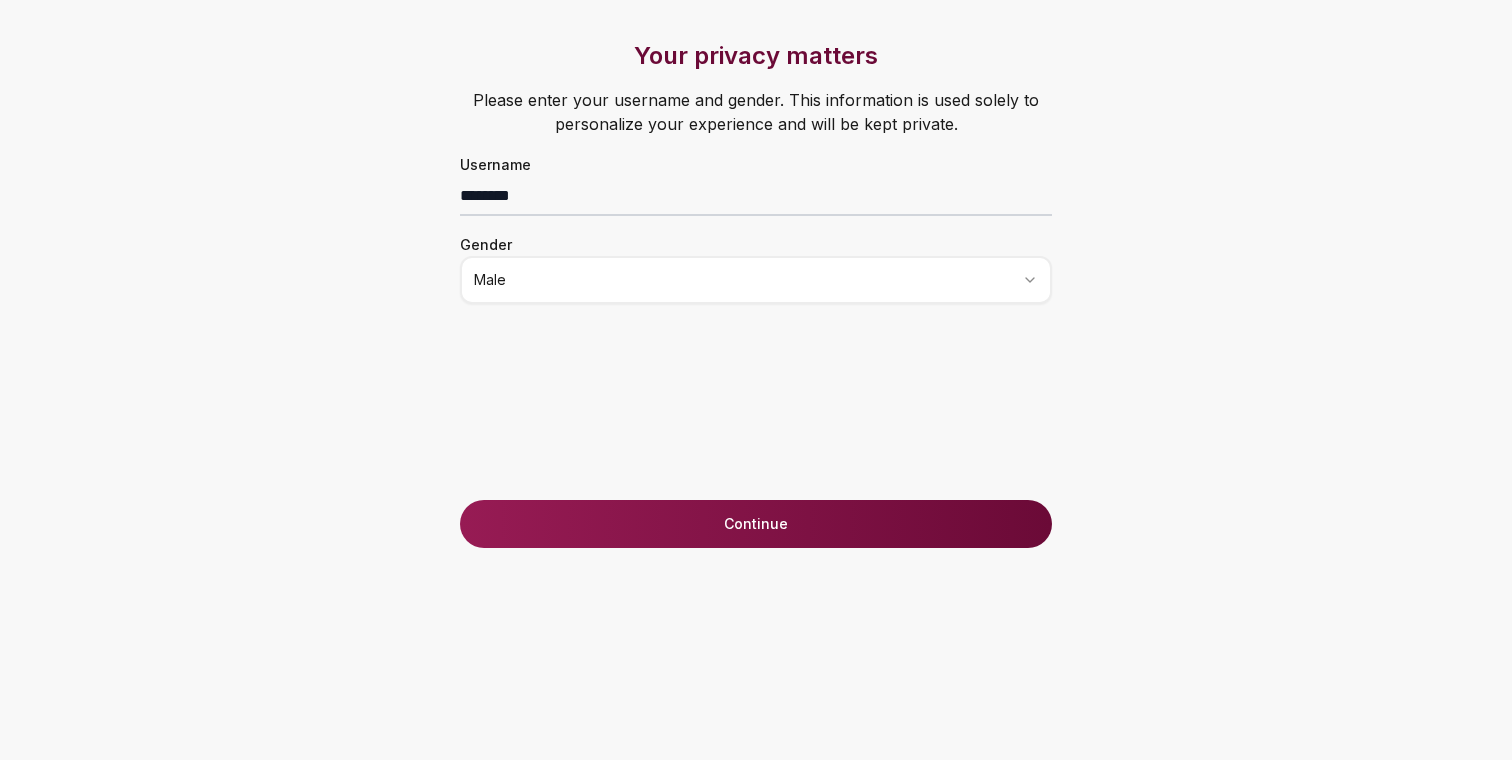 click on "Continue" at bounding box center (756, 524) 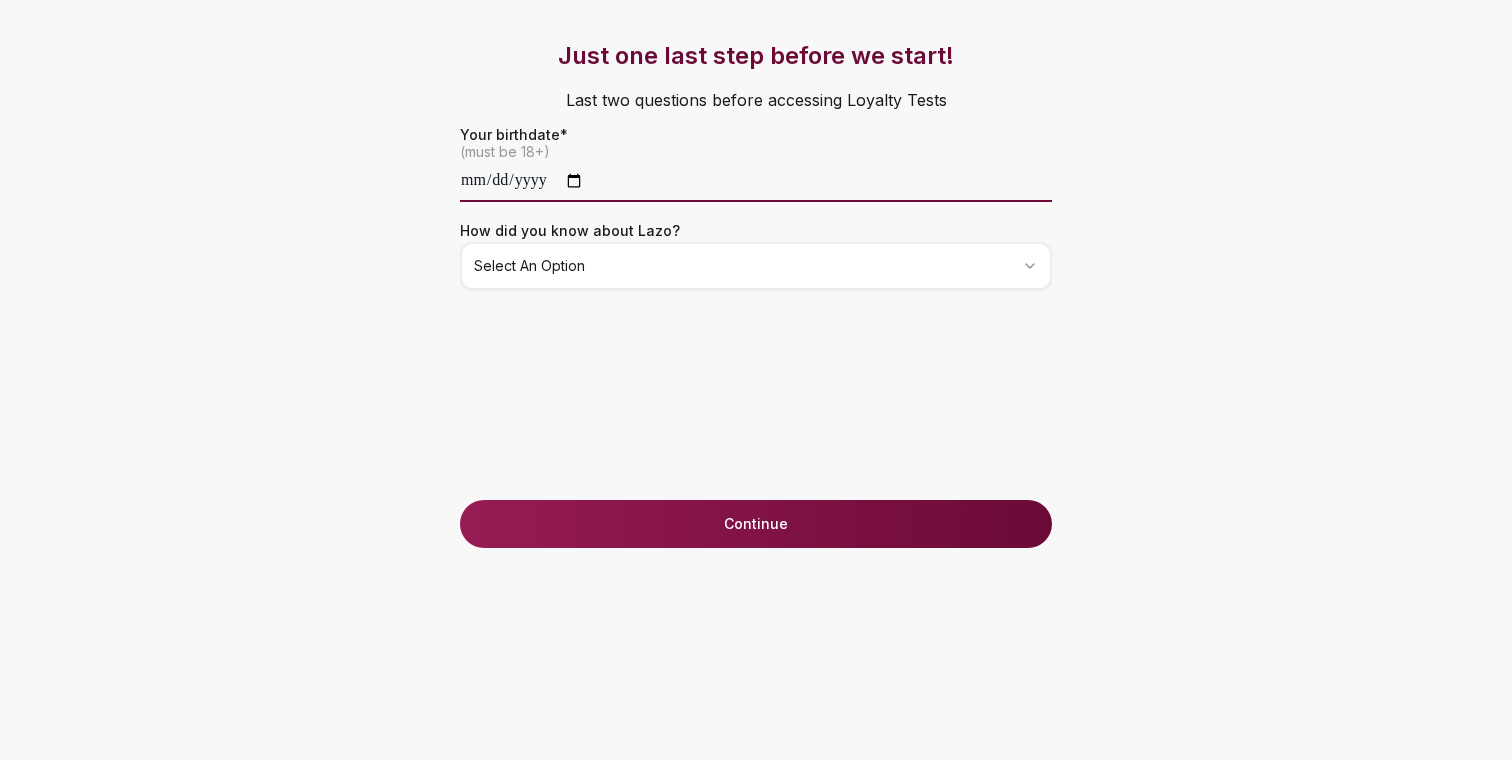click at bounding box center (756, 182) 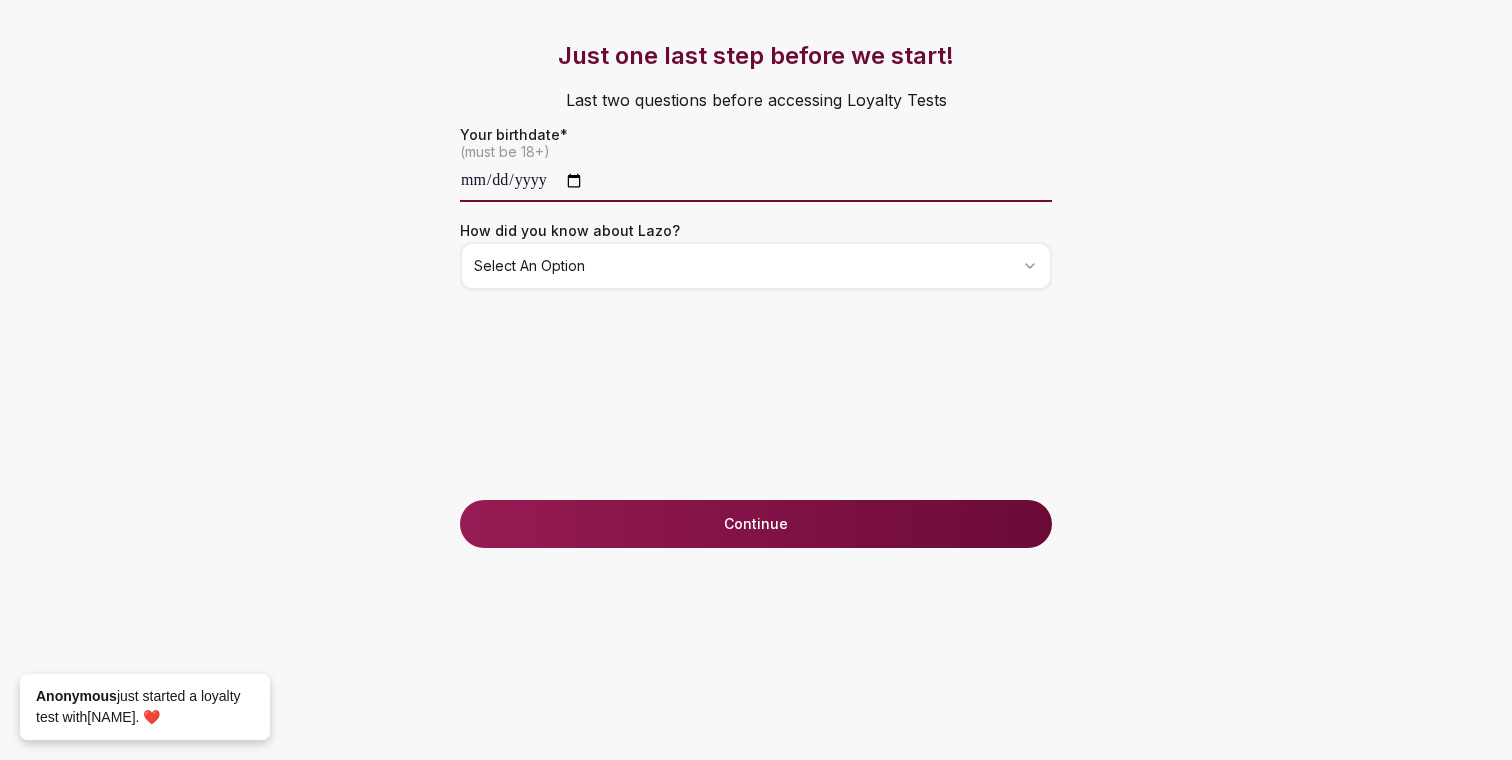 type on "**********" 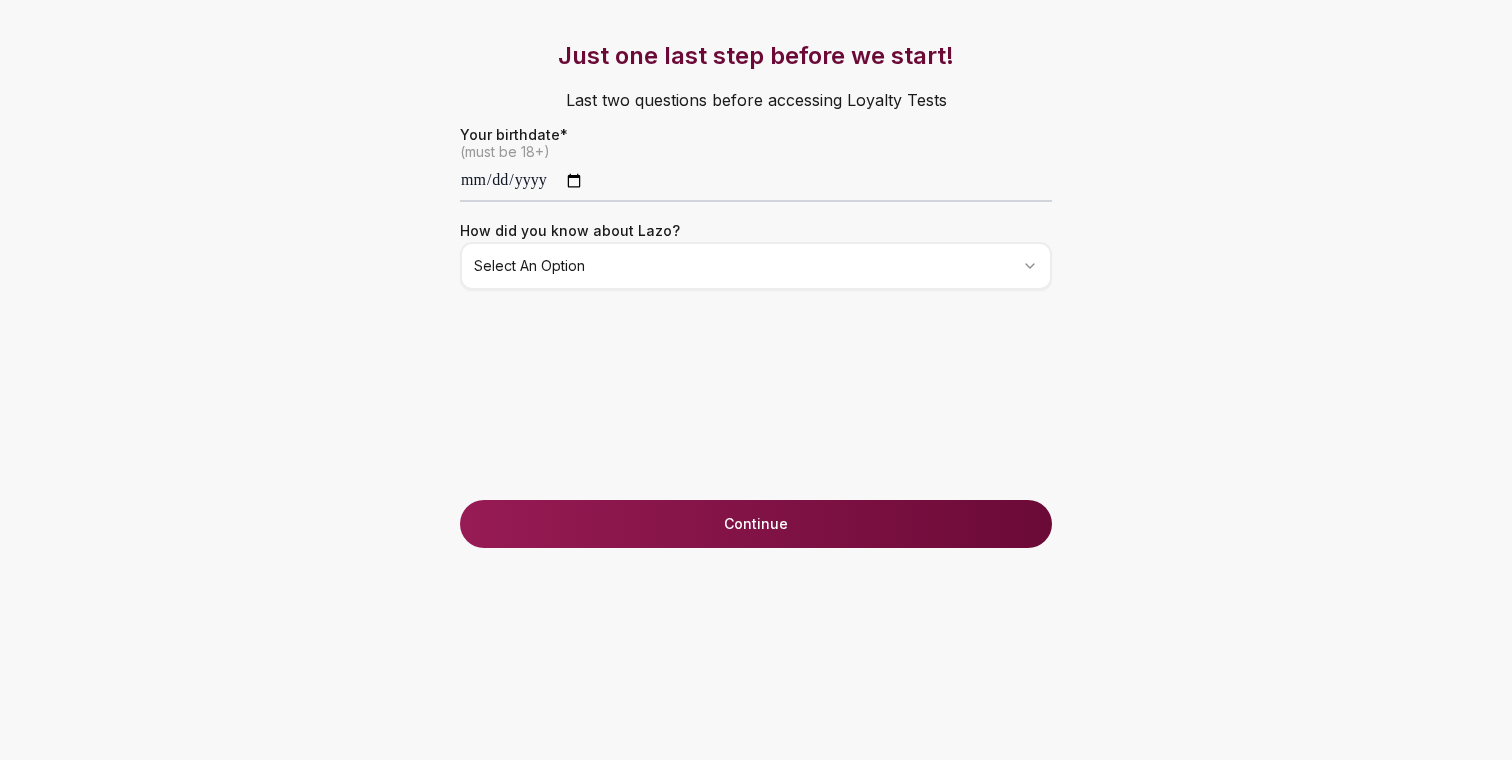 click on "**********" at bounding box center [756, 380] 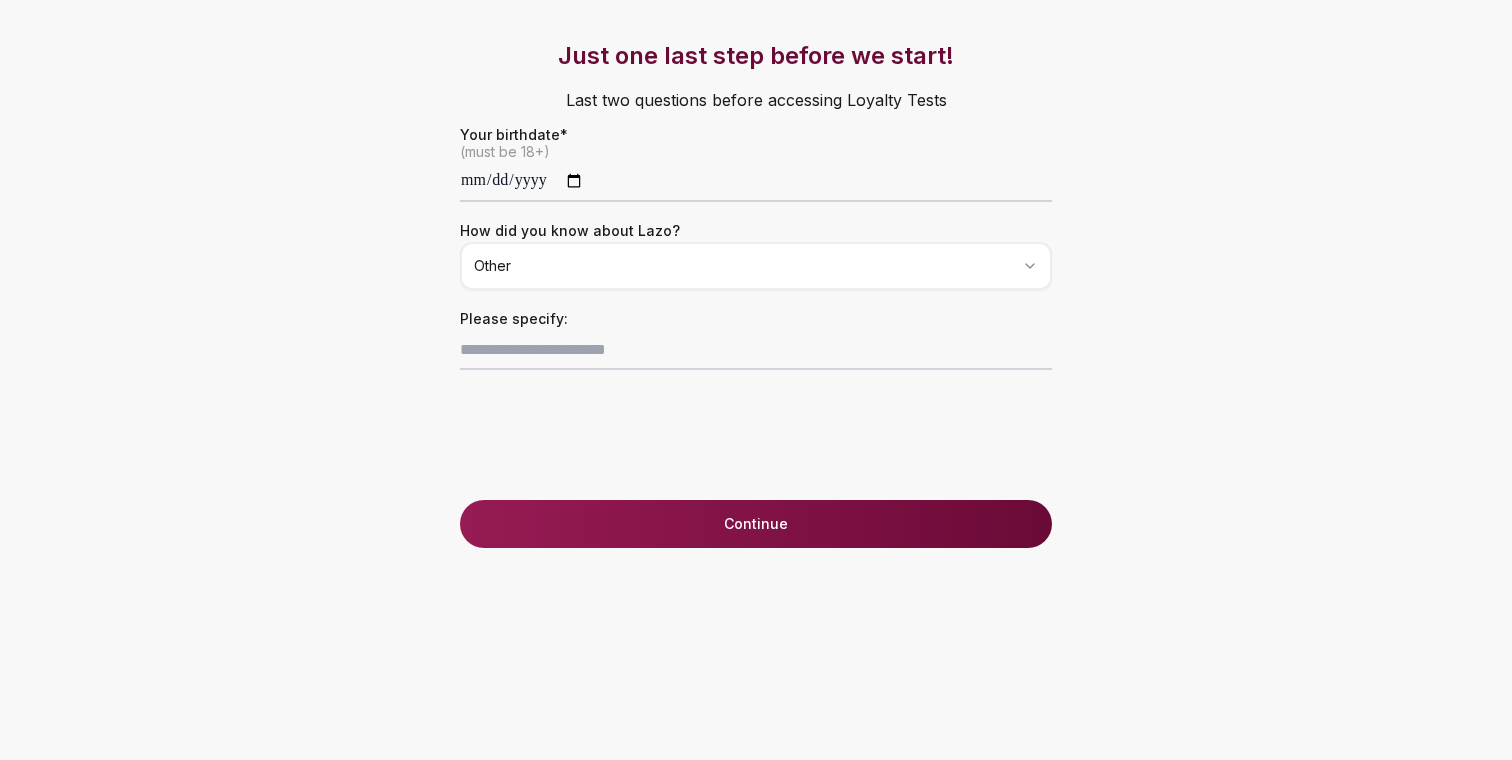click on "Continue" at bounding box center (756, 524) 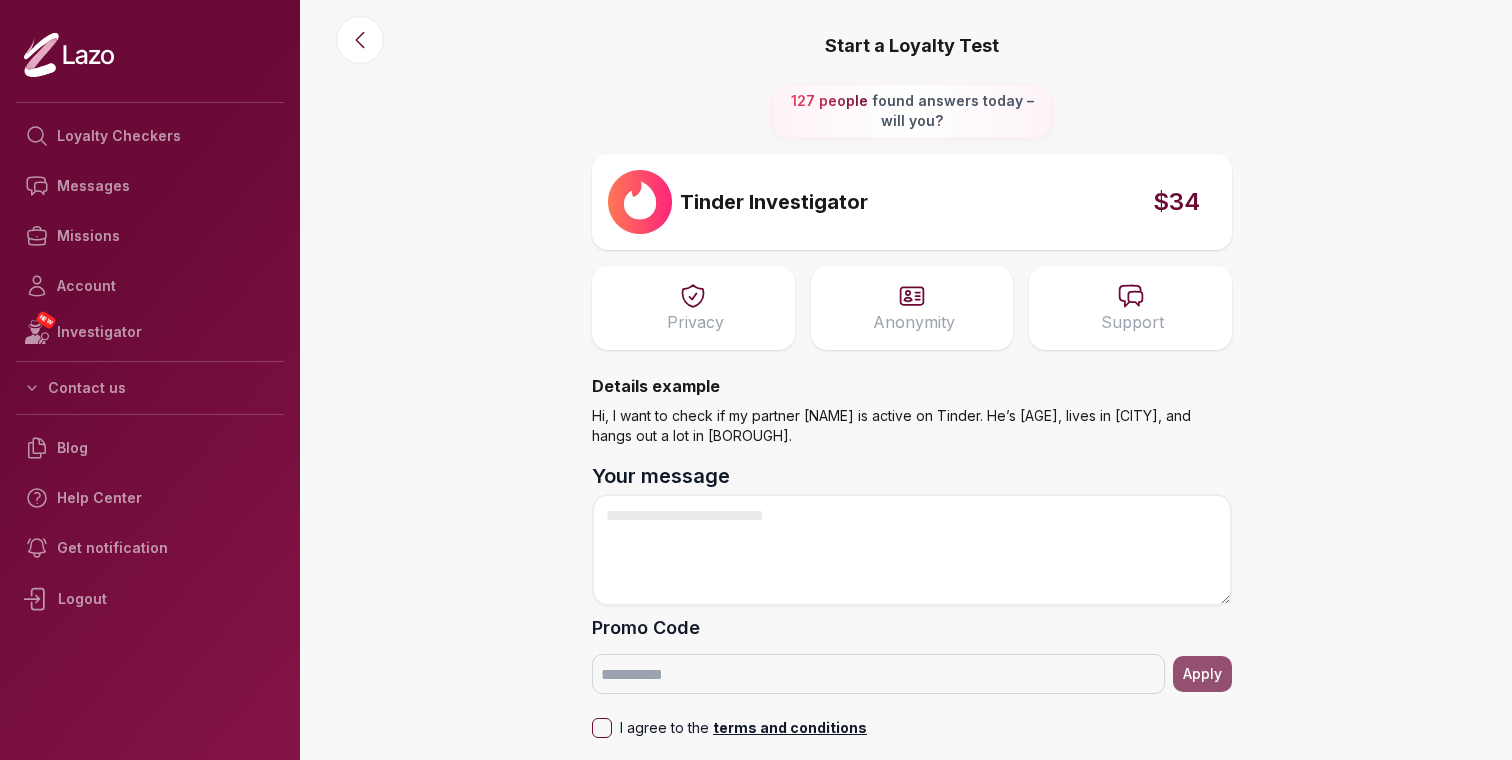 scroll, scrollTop: 0, scrollLeft: 0, axis: both 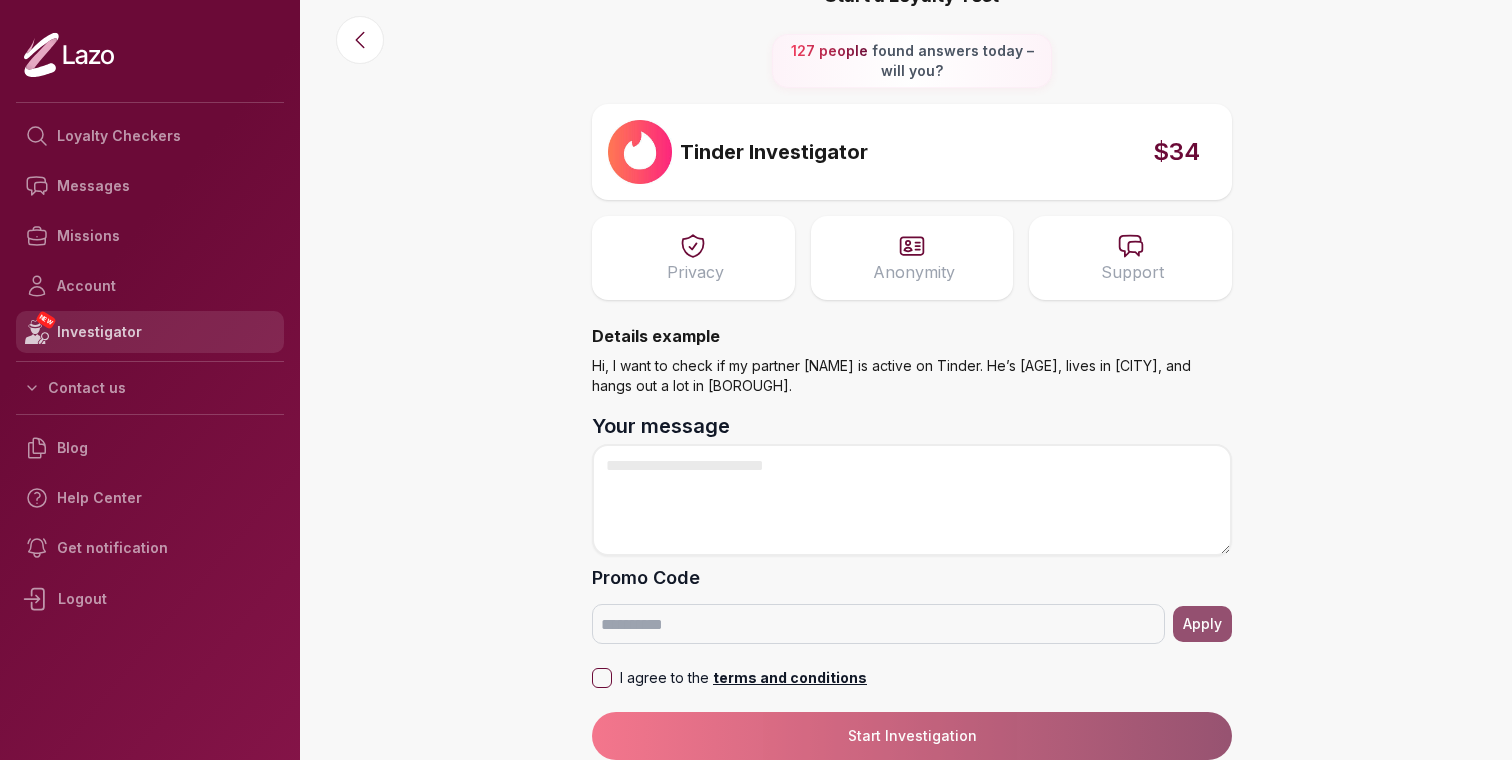 click on "NEW Investigator" at bounding box center (150, 332) 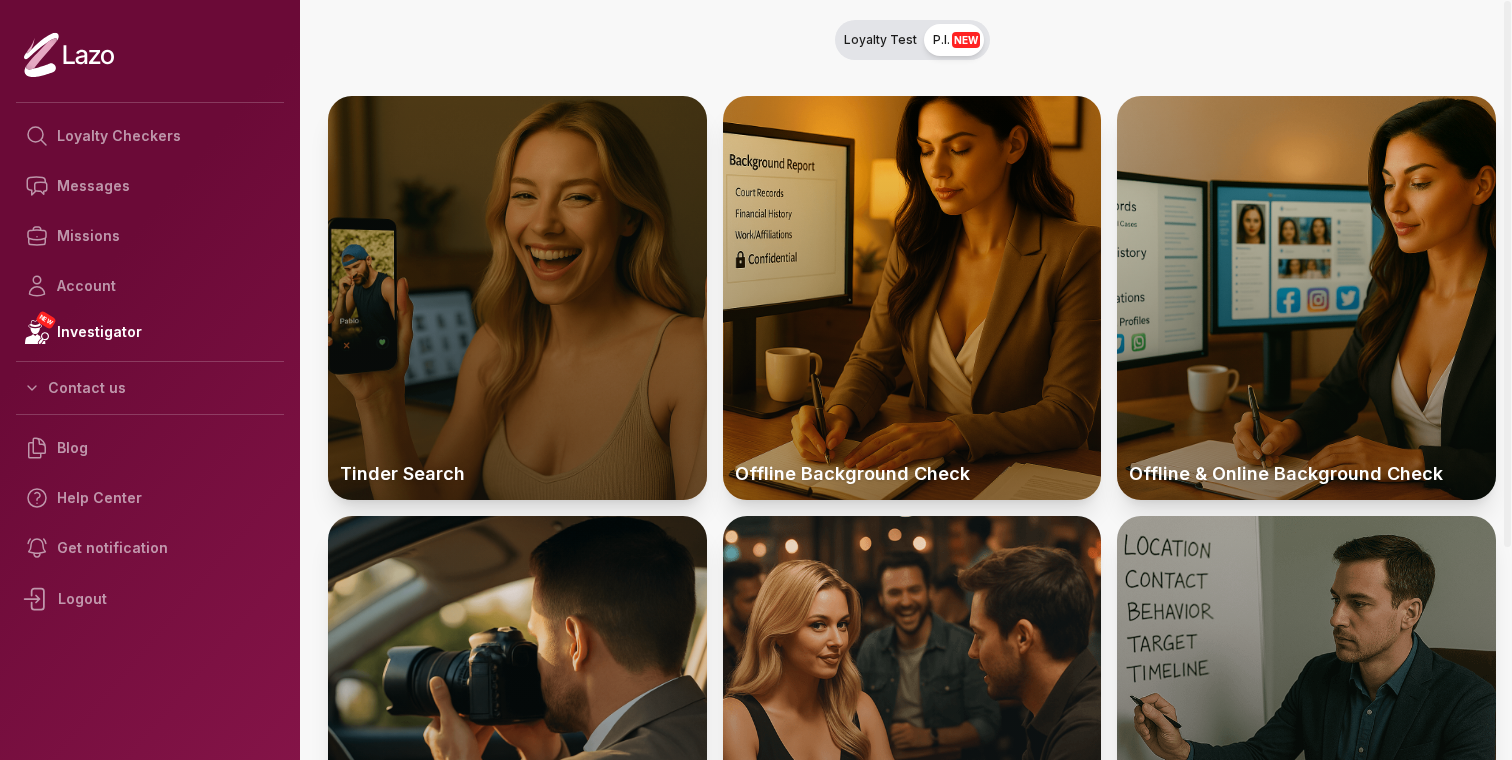 click at bounding box center [517, 298] 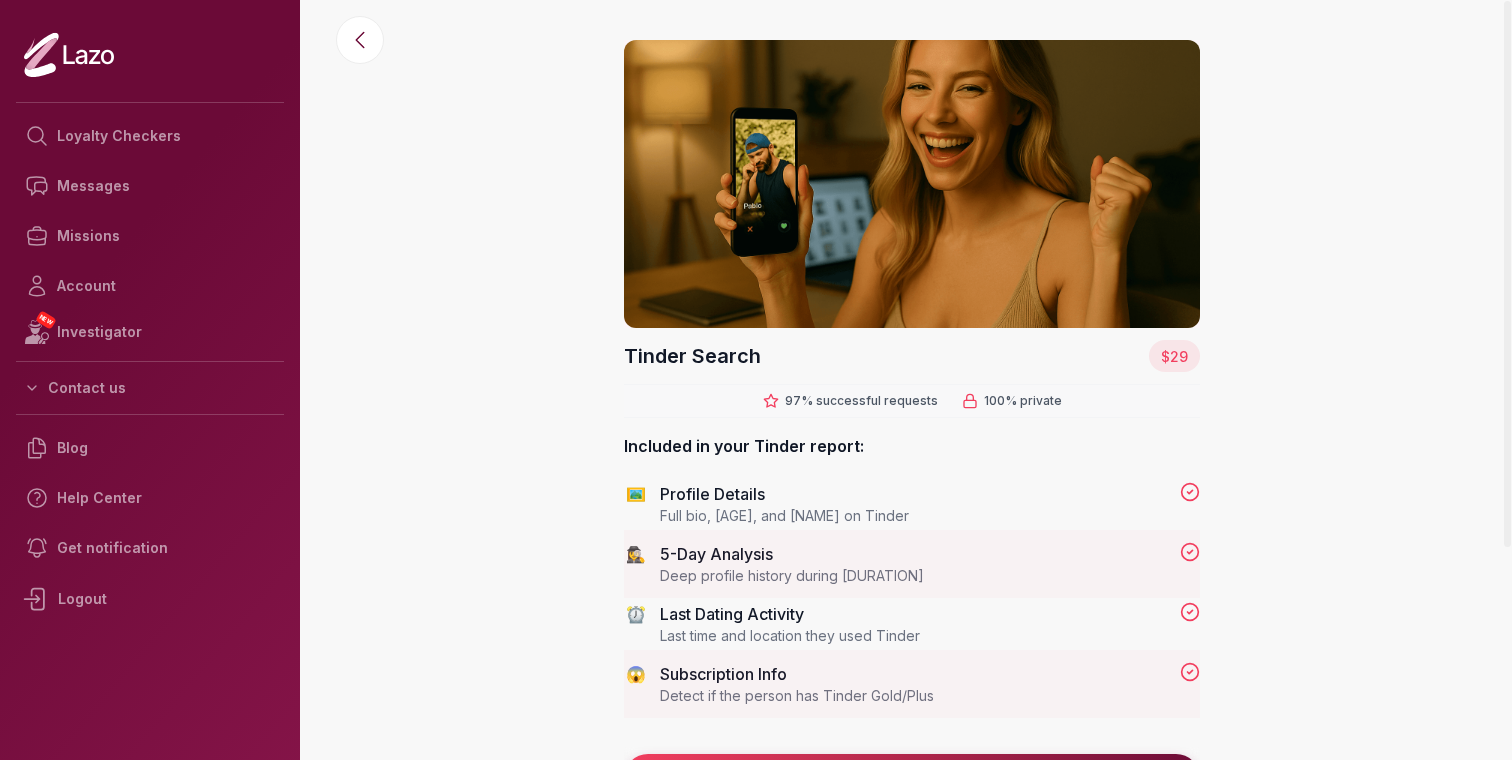 scroll, scrollTop: 24, scrollLeft: 0, axis: vertical 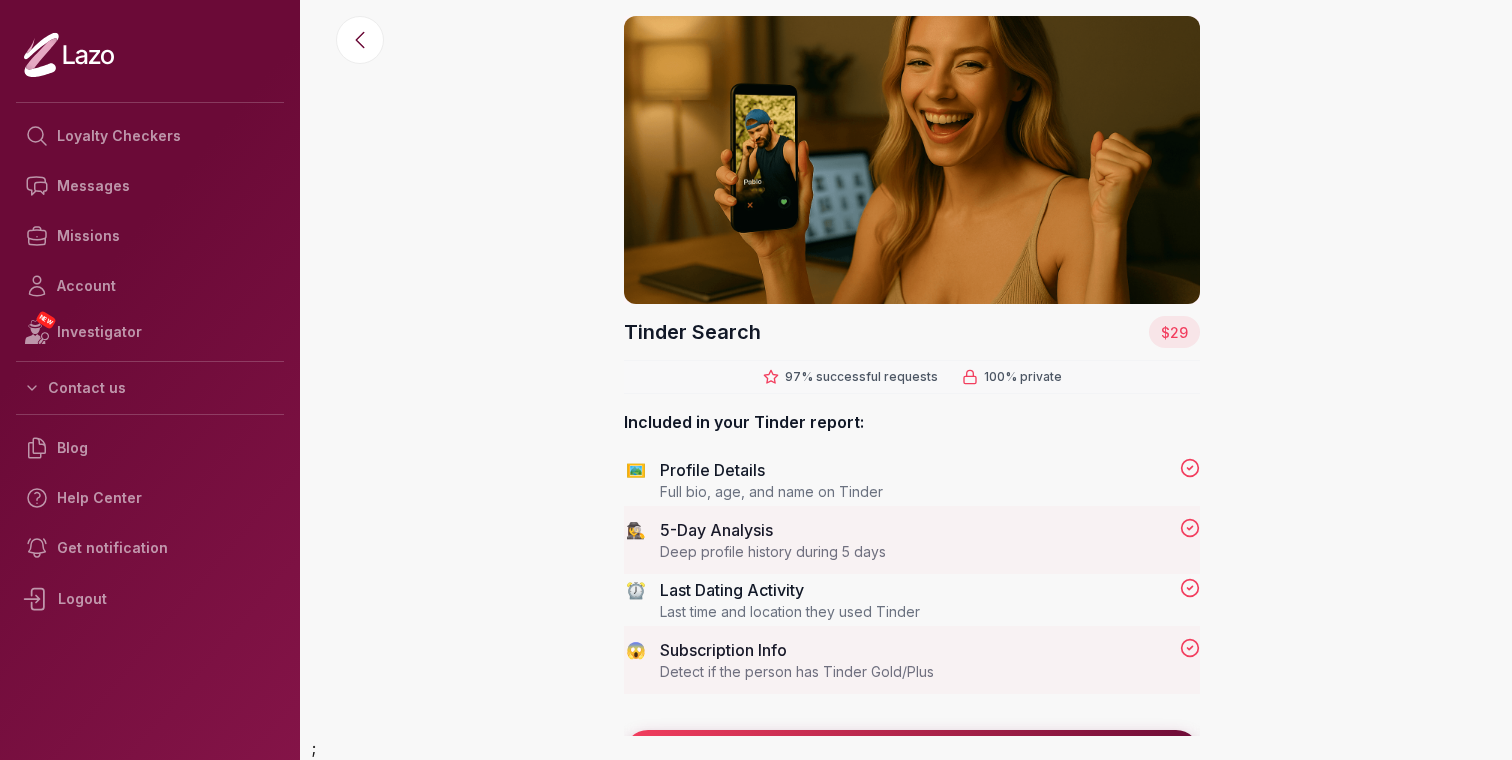 click on "Details" at bounding box center (912, 754) 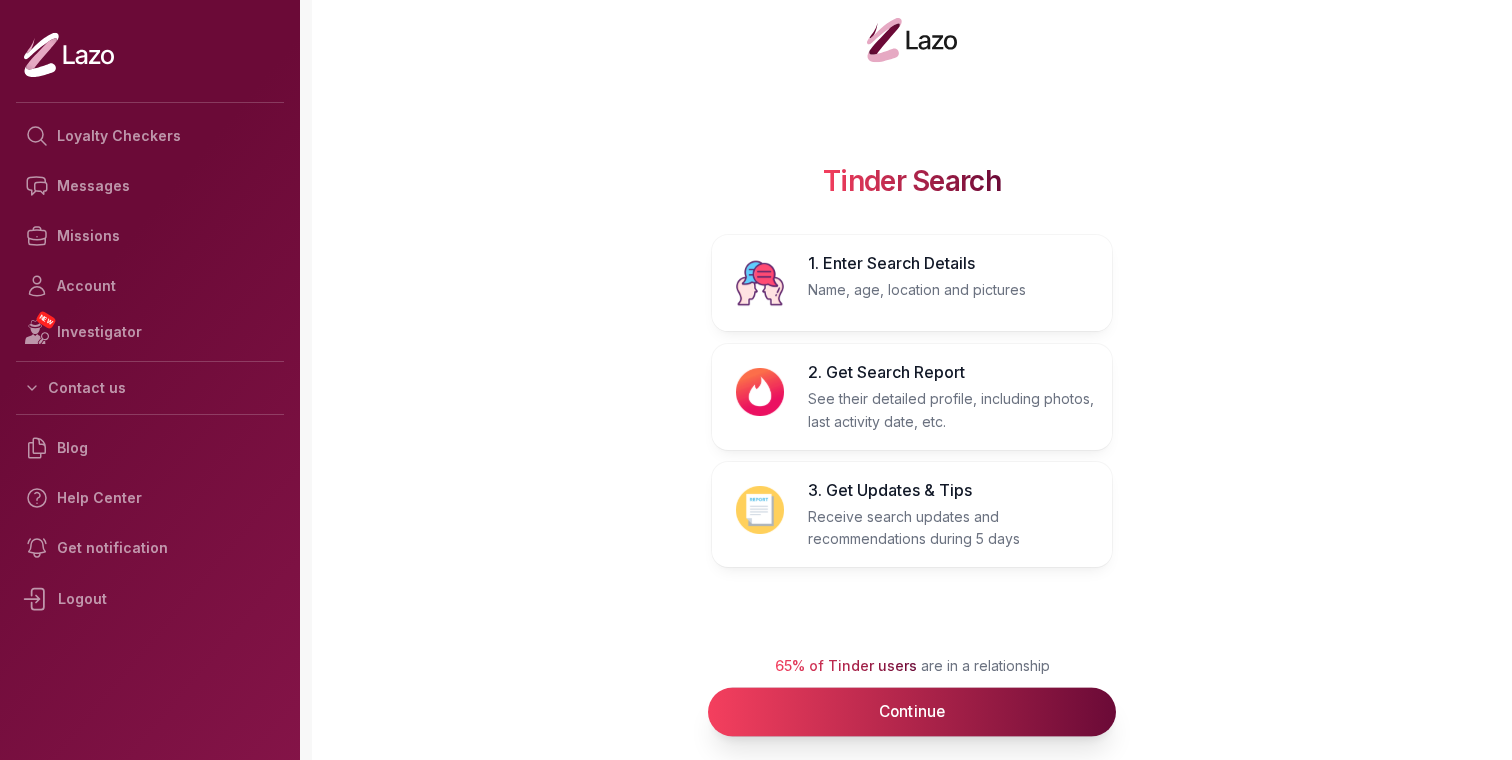 scroll, scrollTop: 0, scrollLeft: 0, axis: both 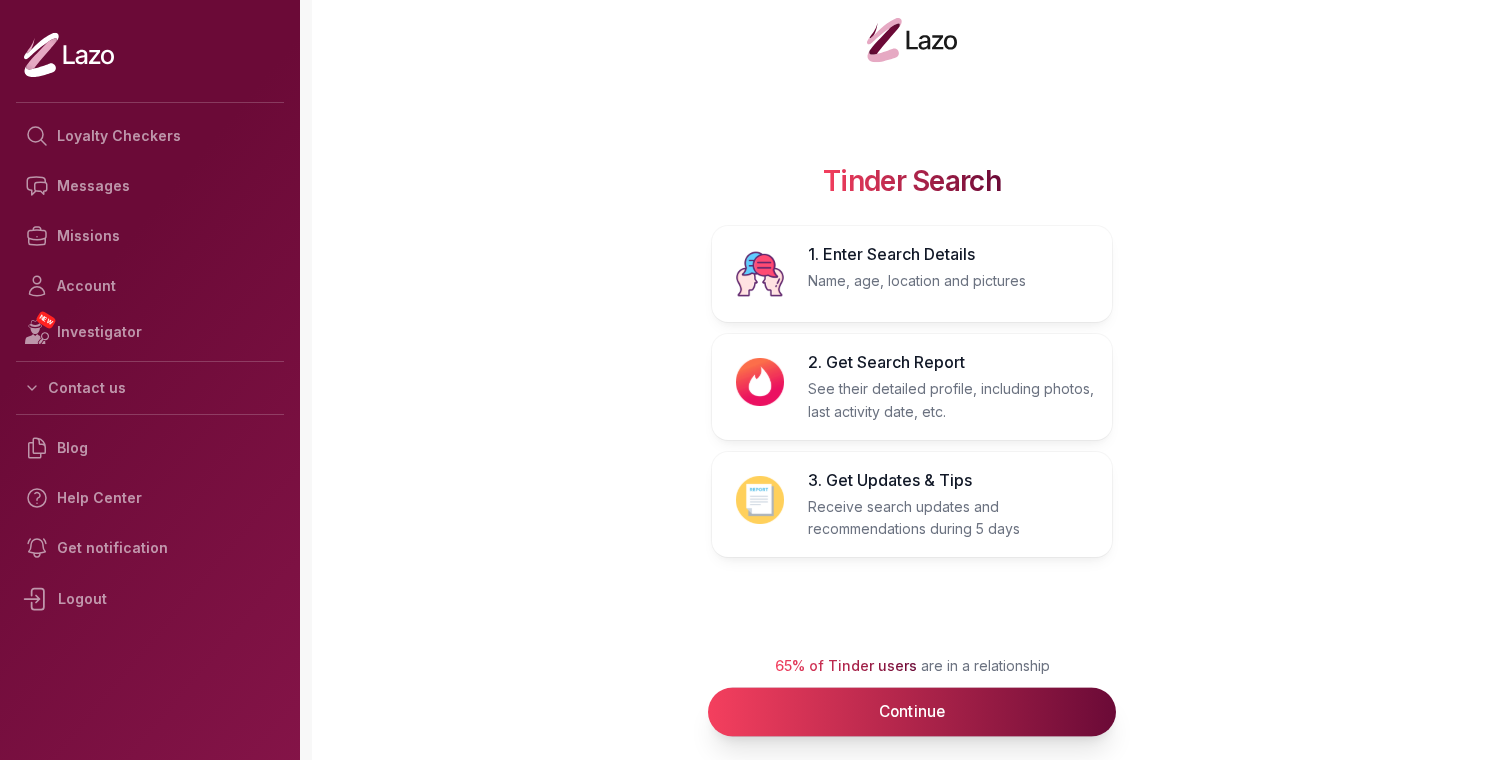 click on "Continue" at bounding box center (912, 712) 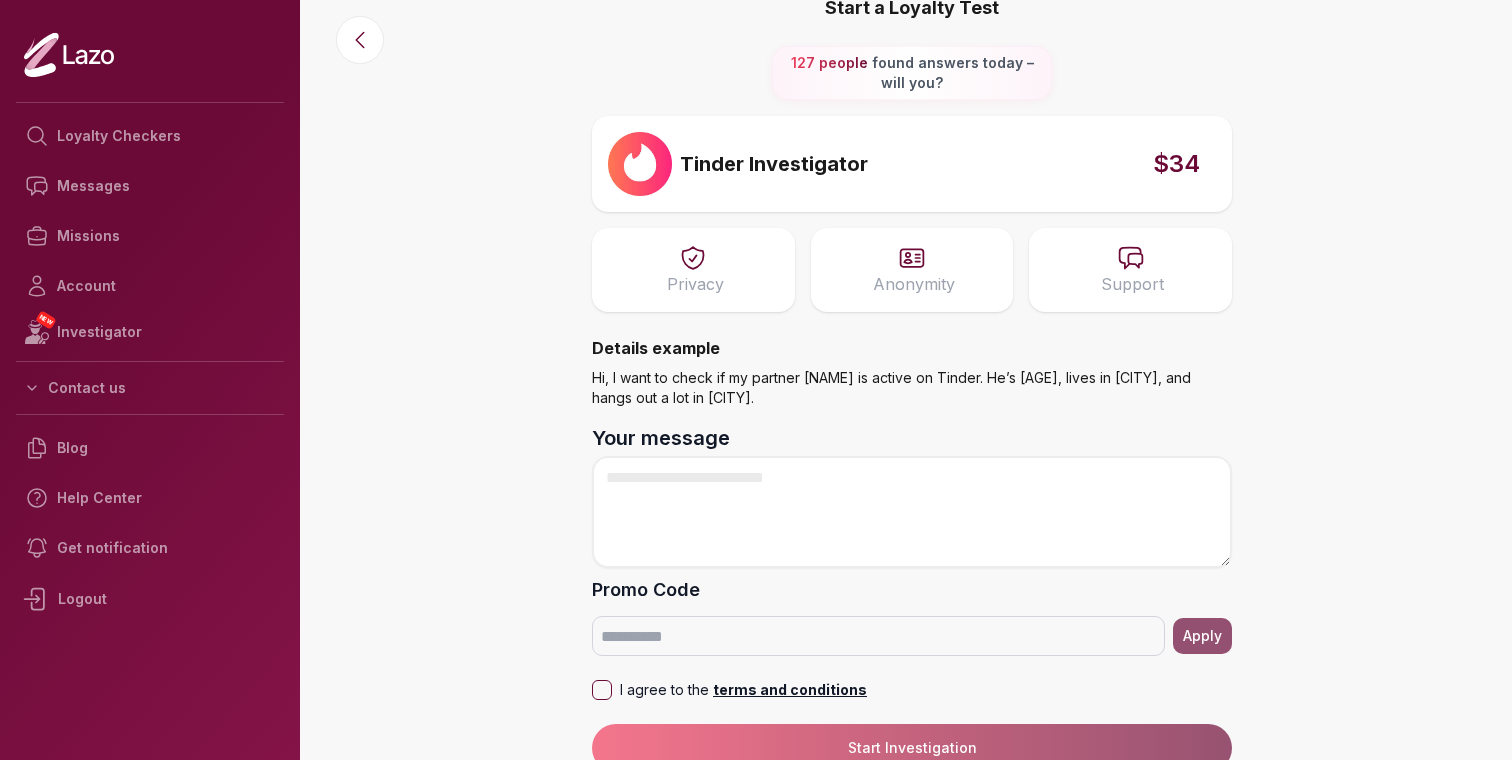 scroll, scrollTop: 51, scrollLeft: 0, axis: vertical 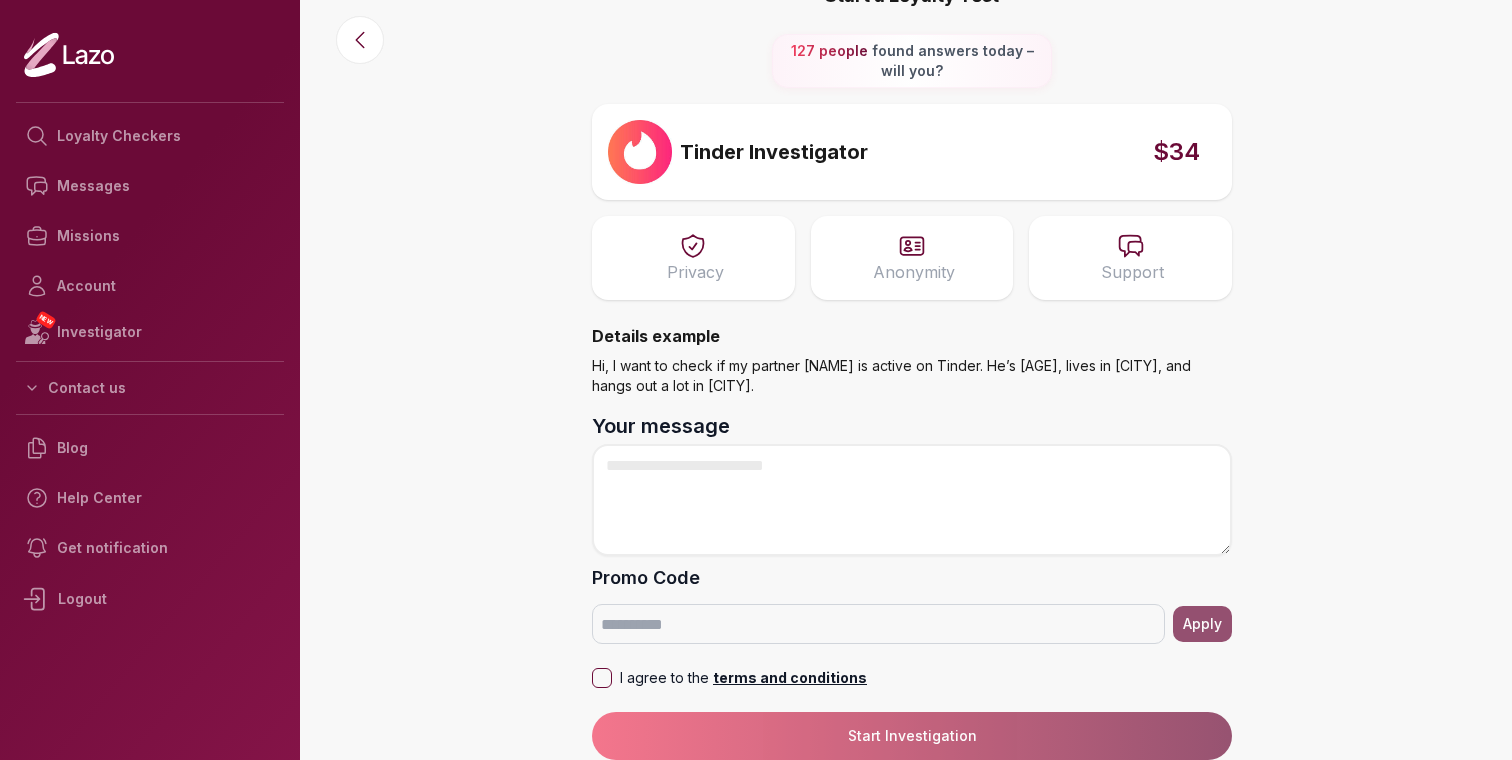 drag, startPoint x: 593, startPoint y: 366, endPoint x: 701, endPoint y: 391, distance: 110.85576 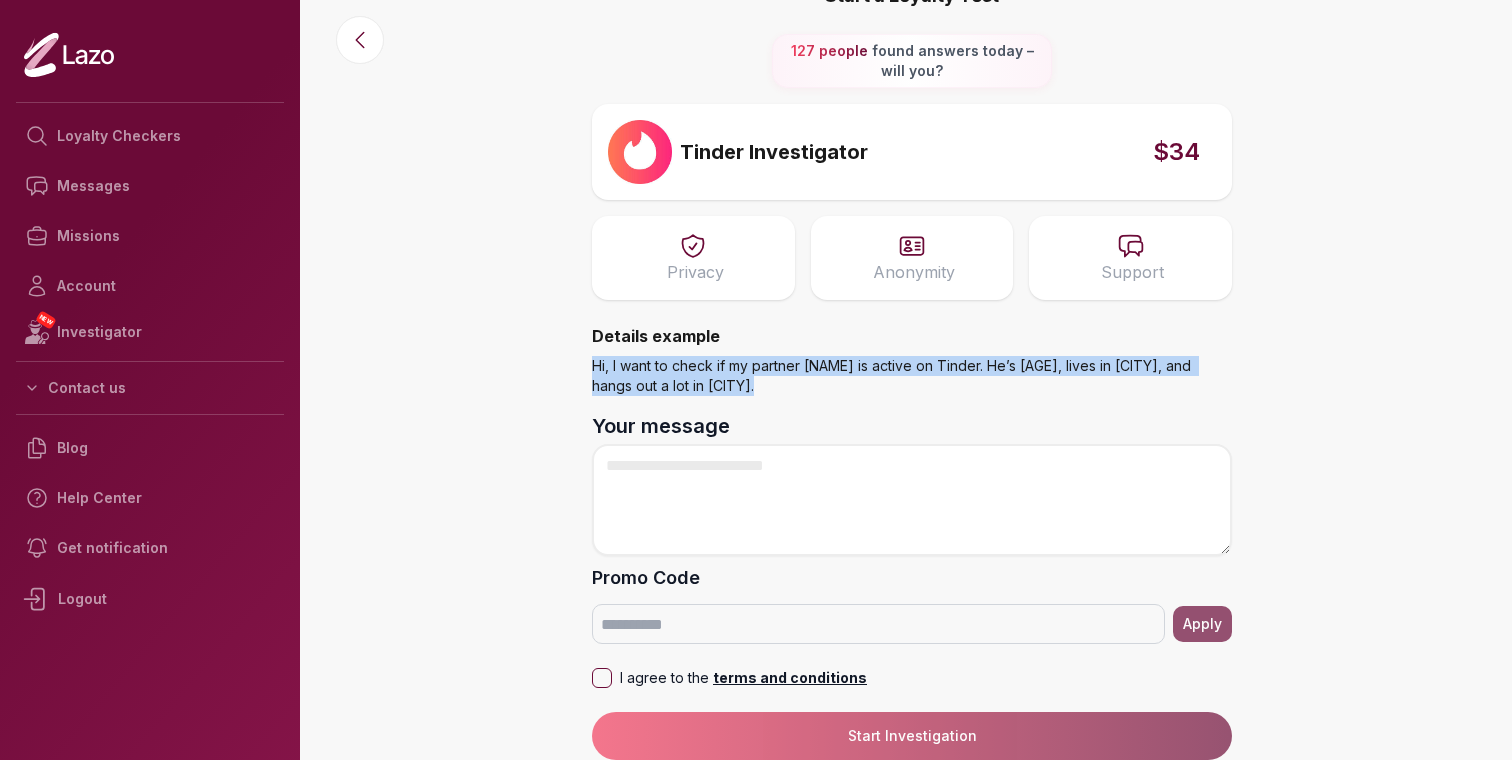 drag, startPoint x: 734, startPoint y: 385, endPoint x: 580, endPoint y: 365, distance: 155.29327 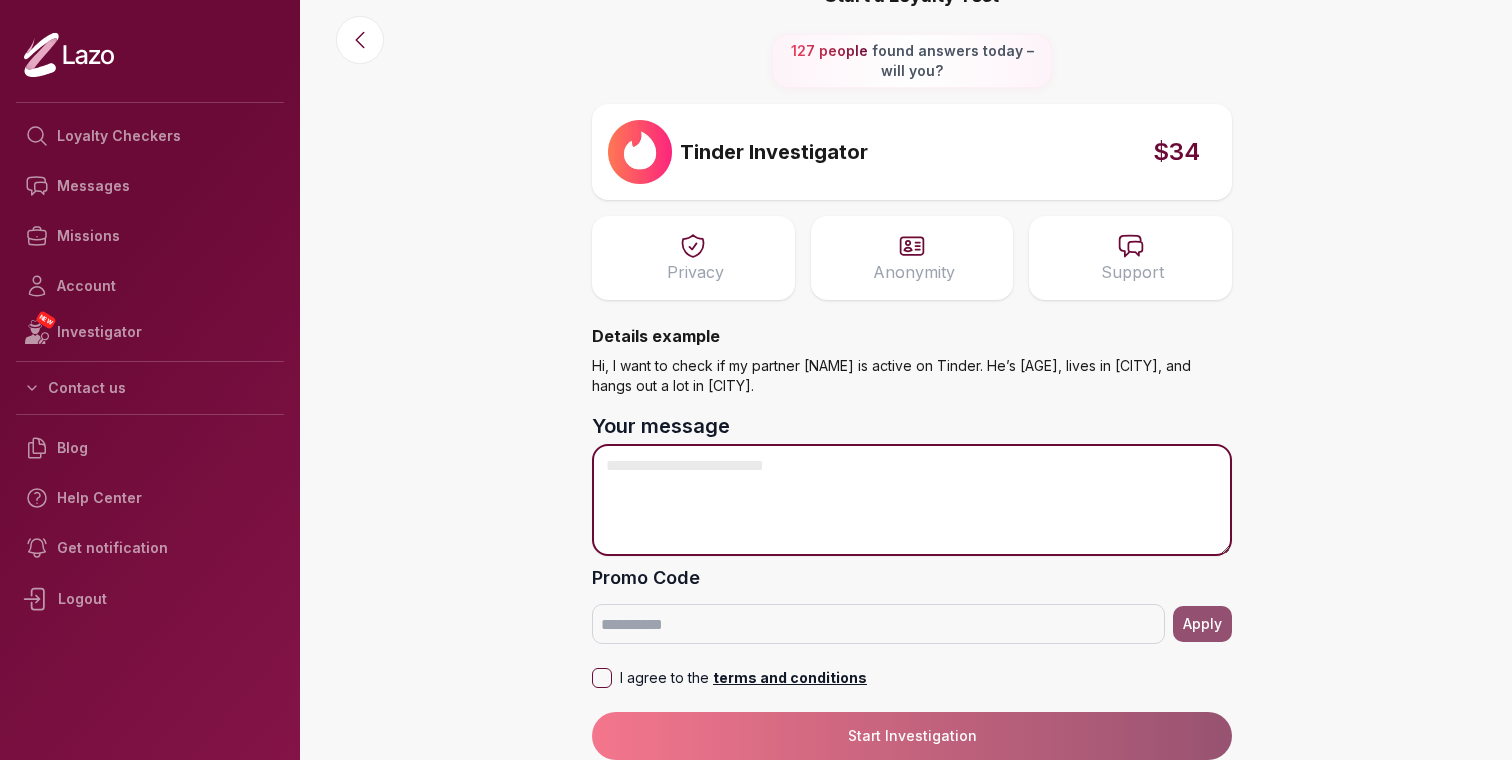 click on "Your message" at bounding box center (912, 500) 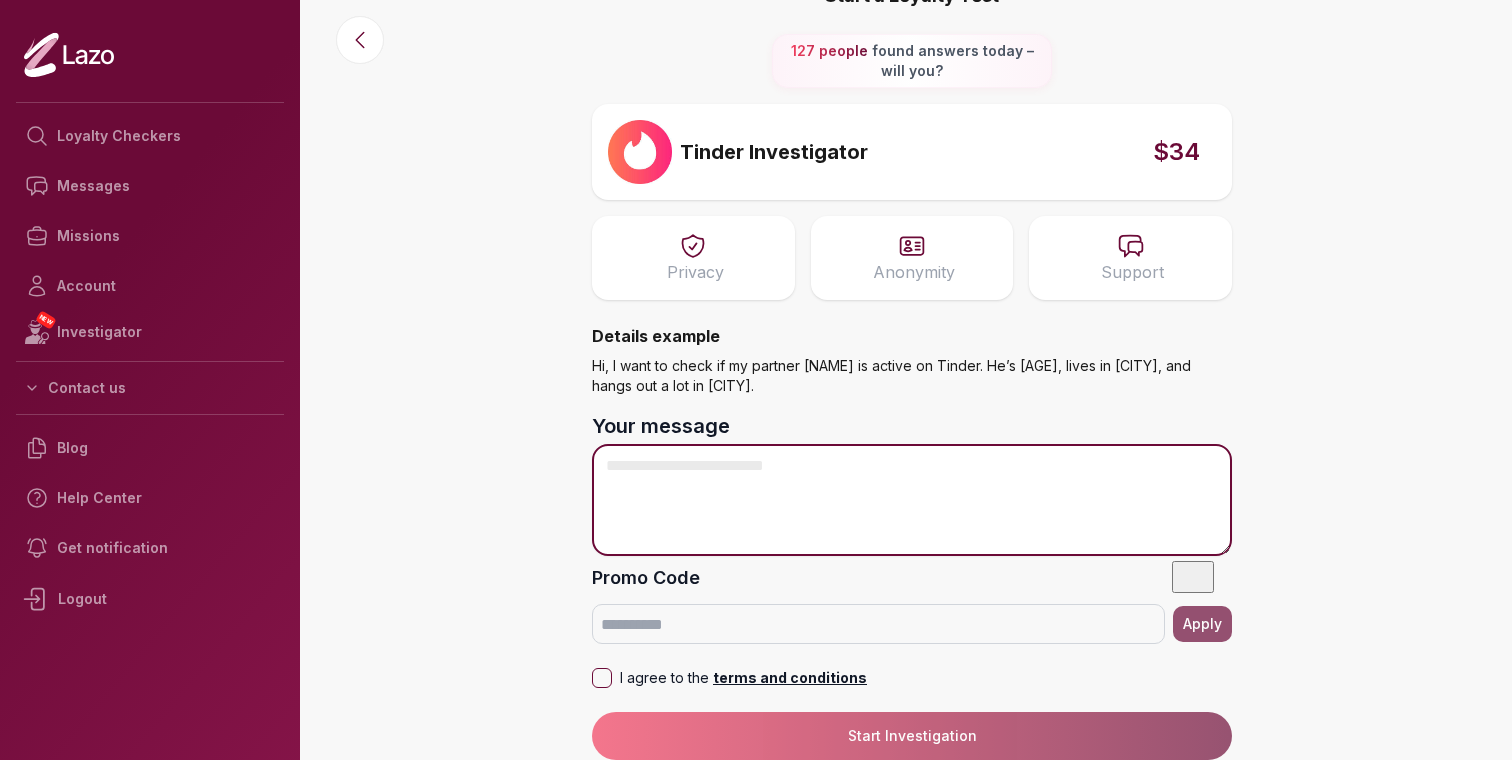 scroll, scrollTop: 51, scrollLeft: 0, axis: vertical 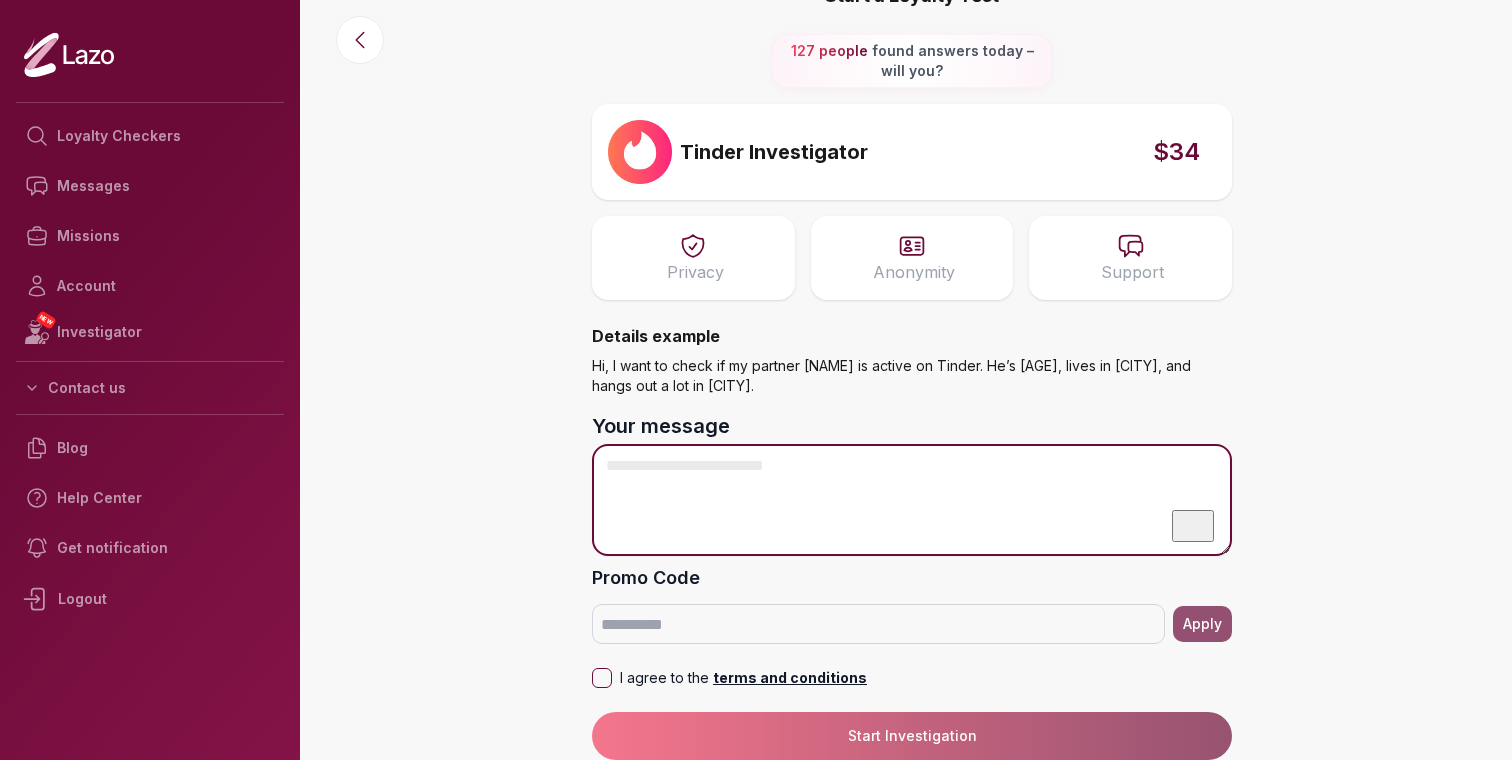 paste on "**********" 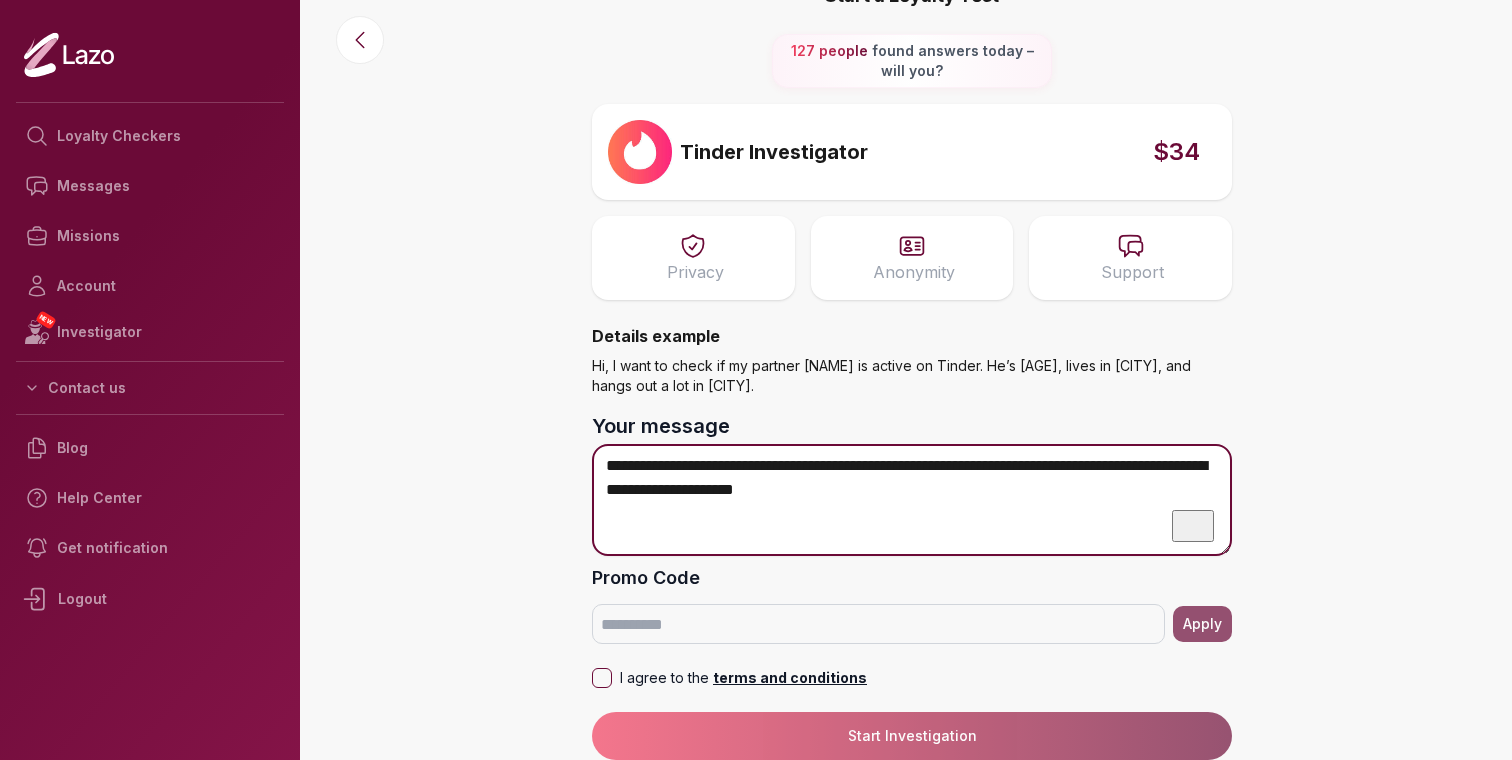 click on "**********" at bounding box center [912, 500] 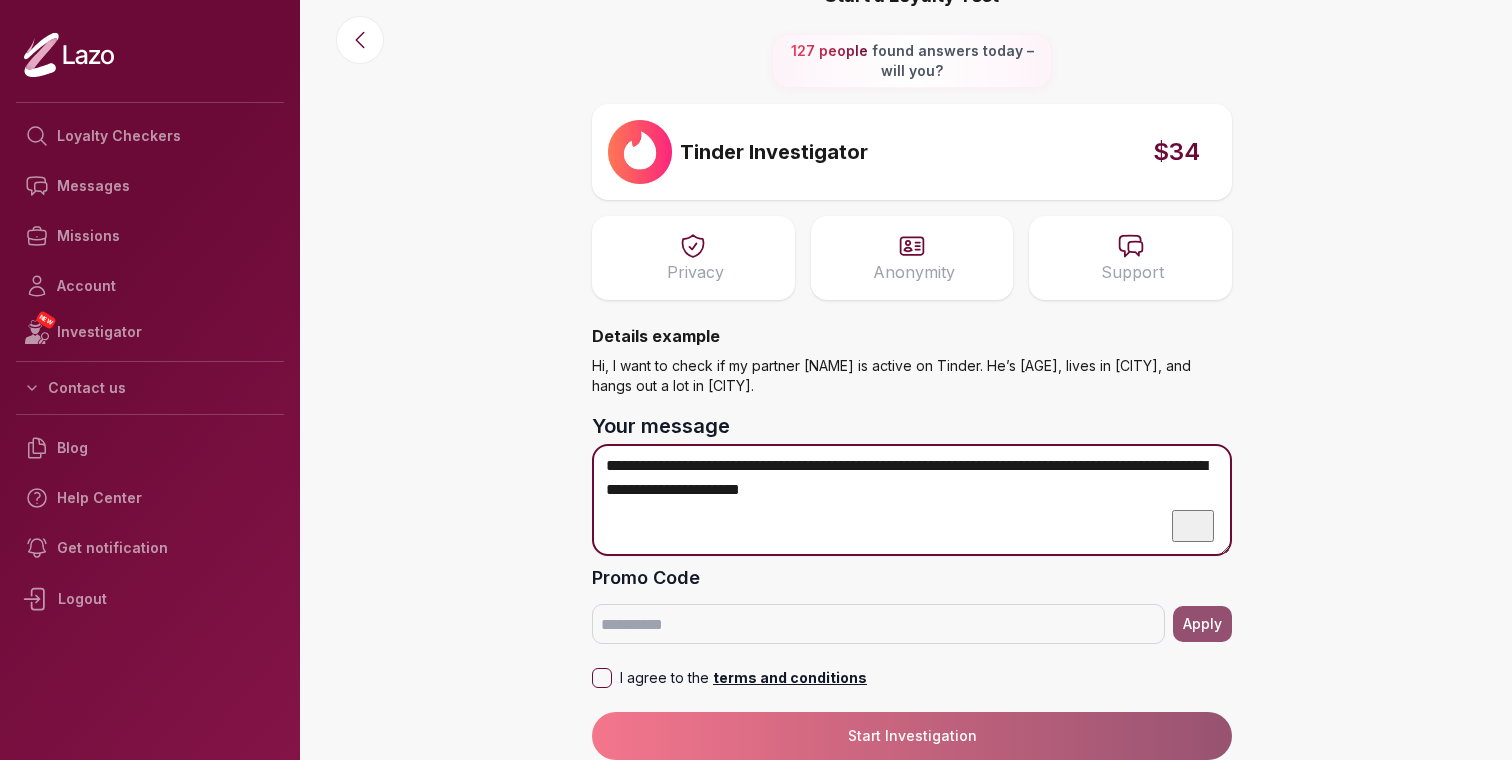 click on "**********" at bounding box center [912, 500] 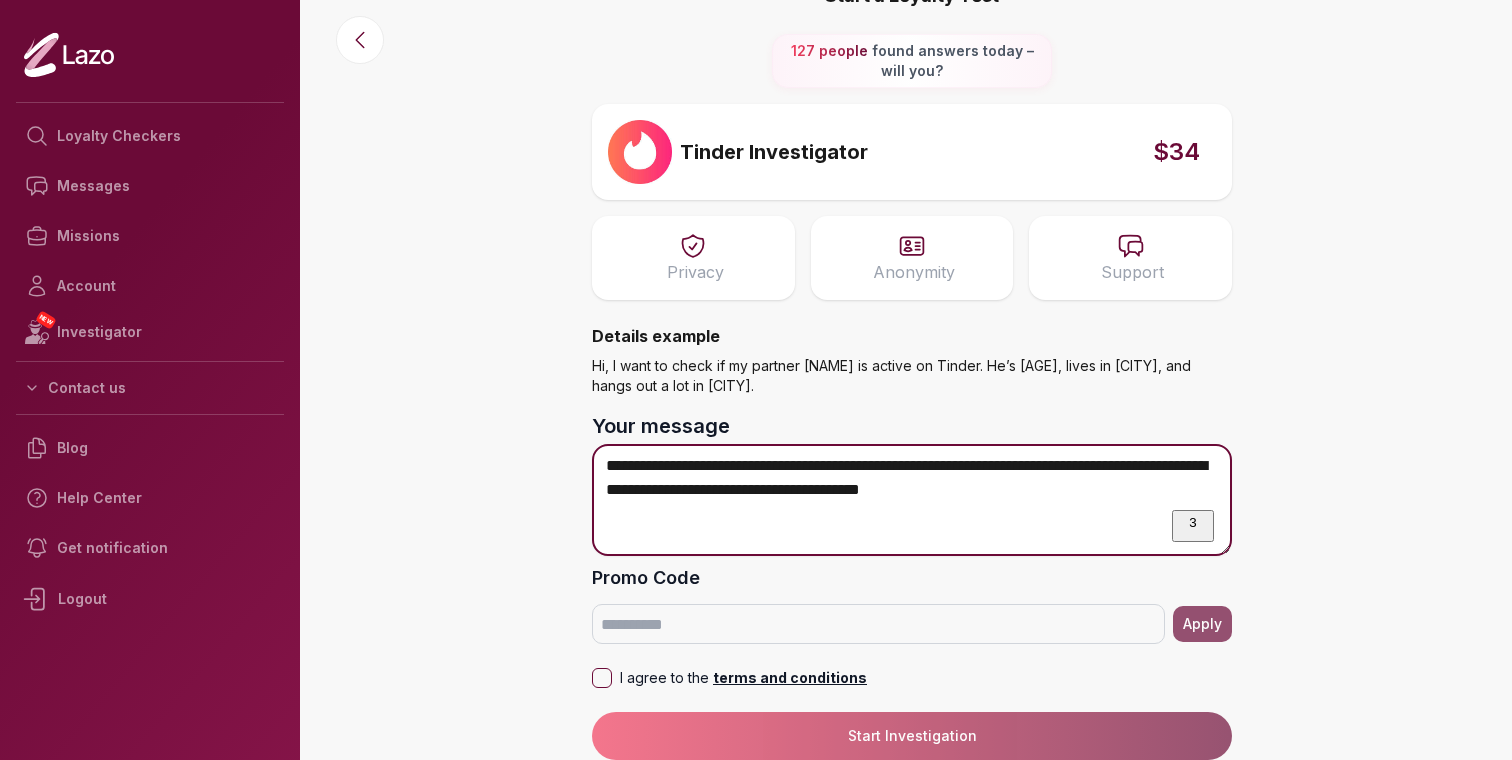 drag, startPoint x: 1078, startPoint y: 489, endPoint x: 940, endPoint y: 491, distance: 138.0145 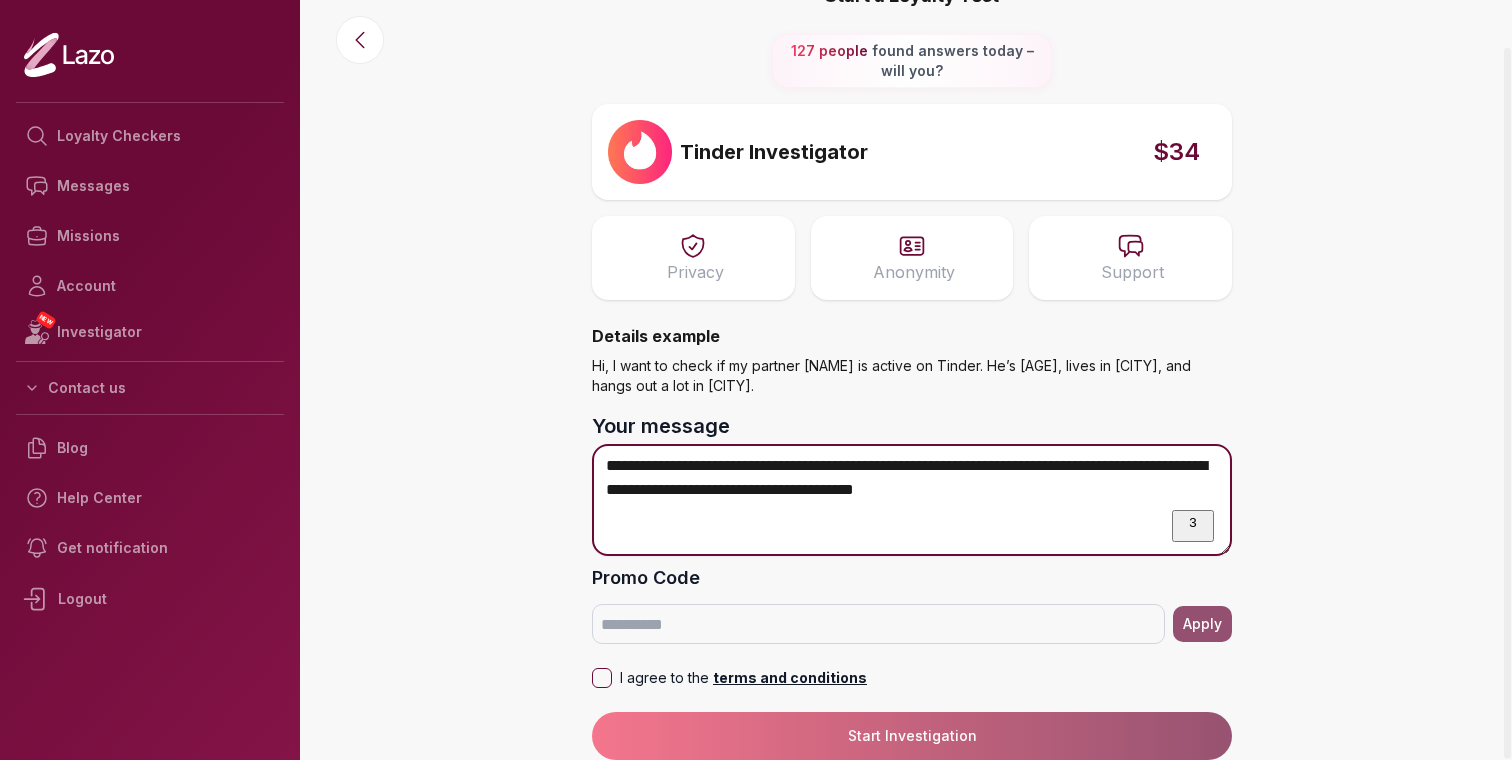 click on "**********" at bounding box center (912, 500) 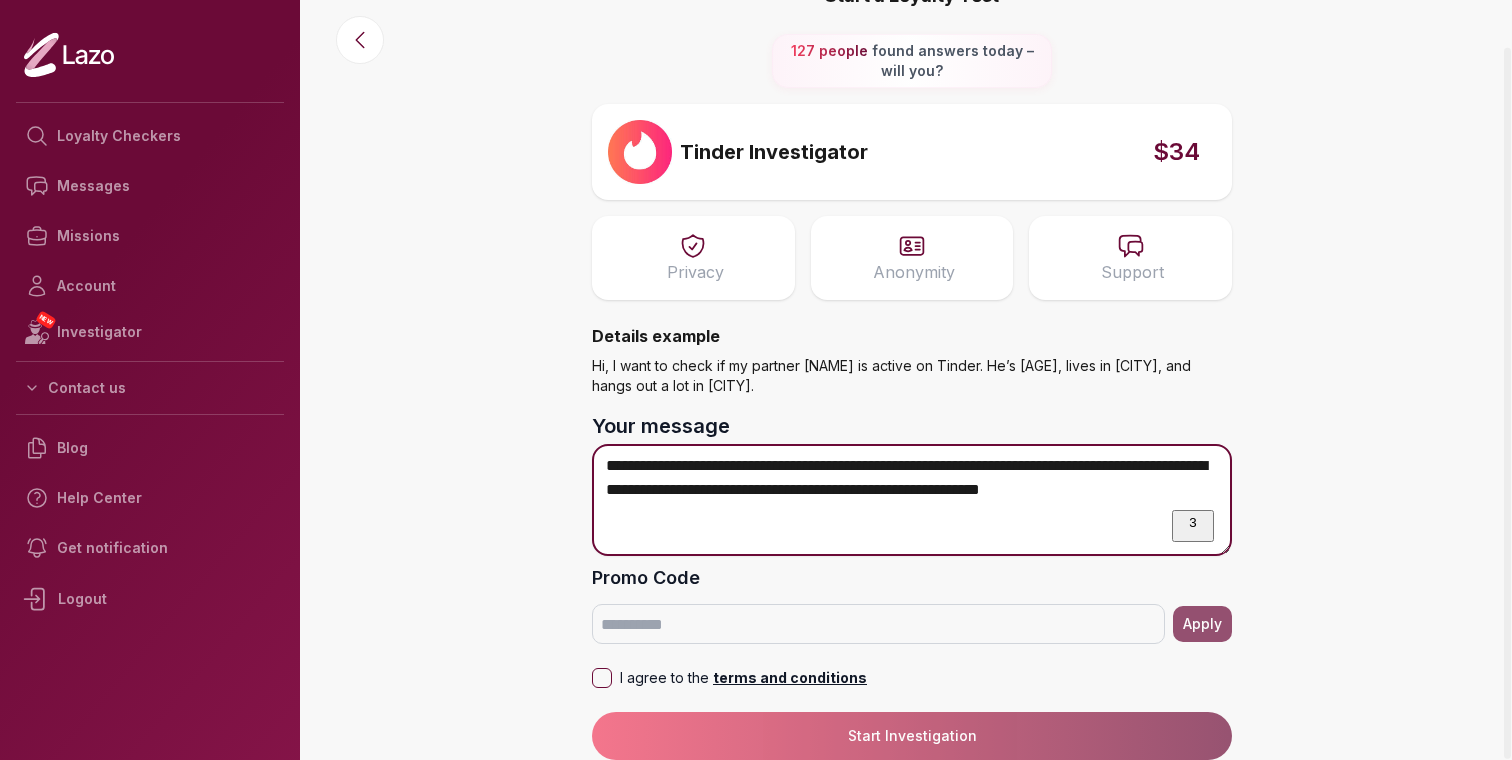 click on "**********" at bounding box center [912, 500] 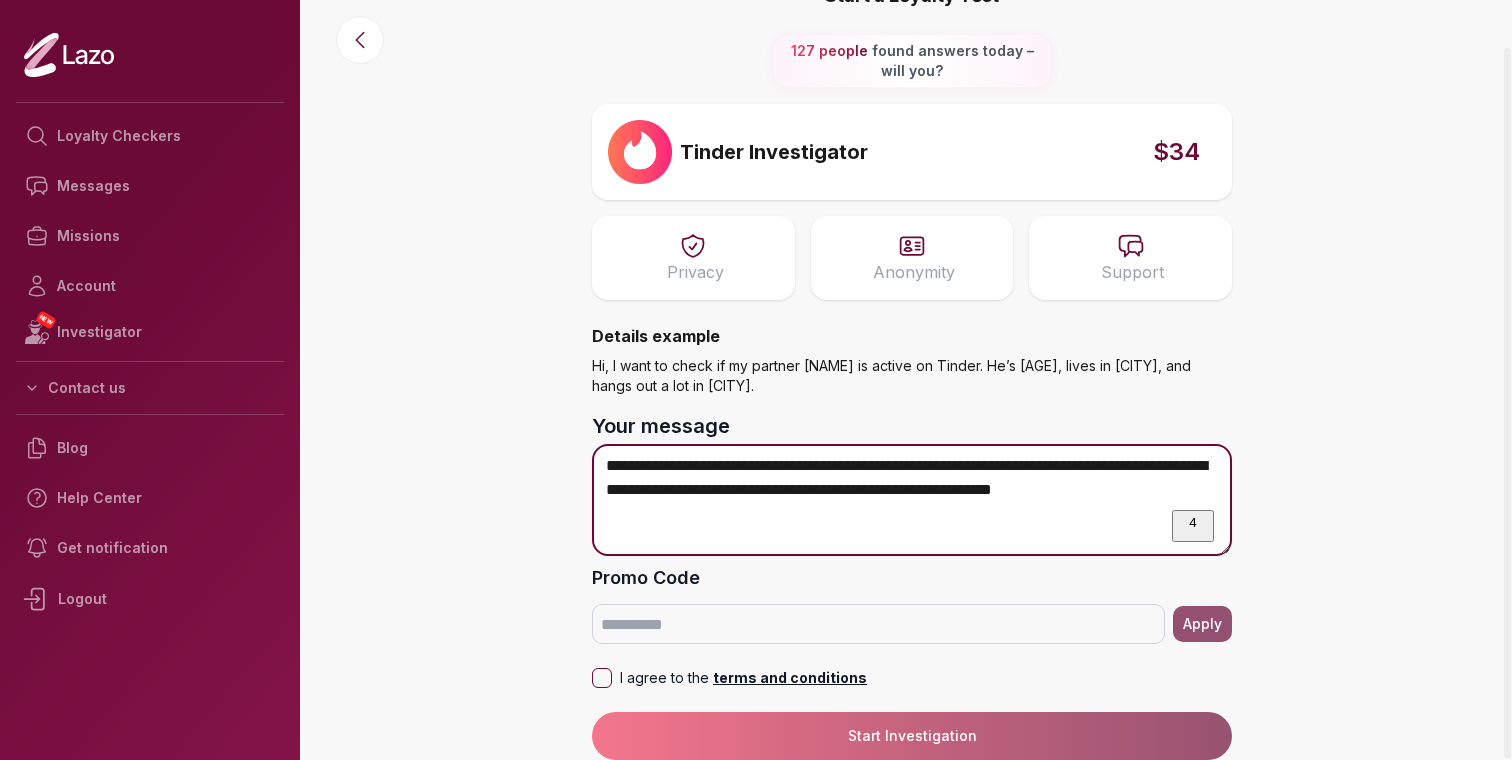 click on "**********" at bounding box center [912, 500] 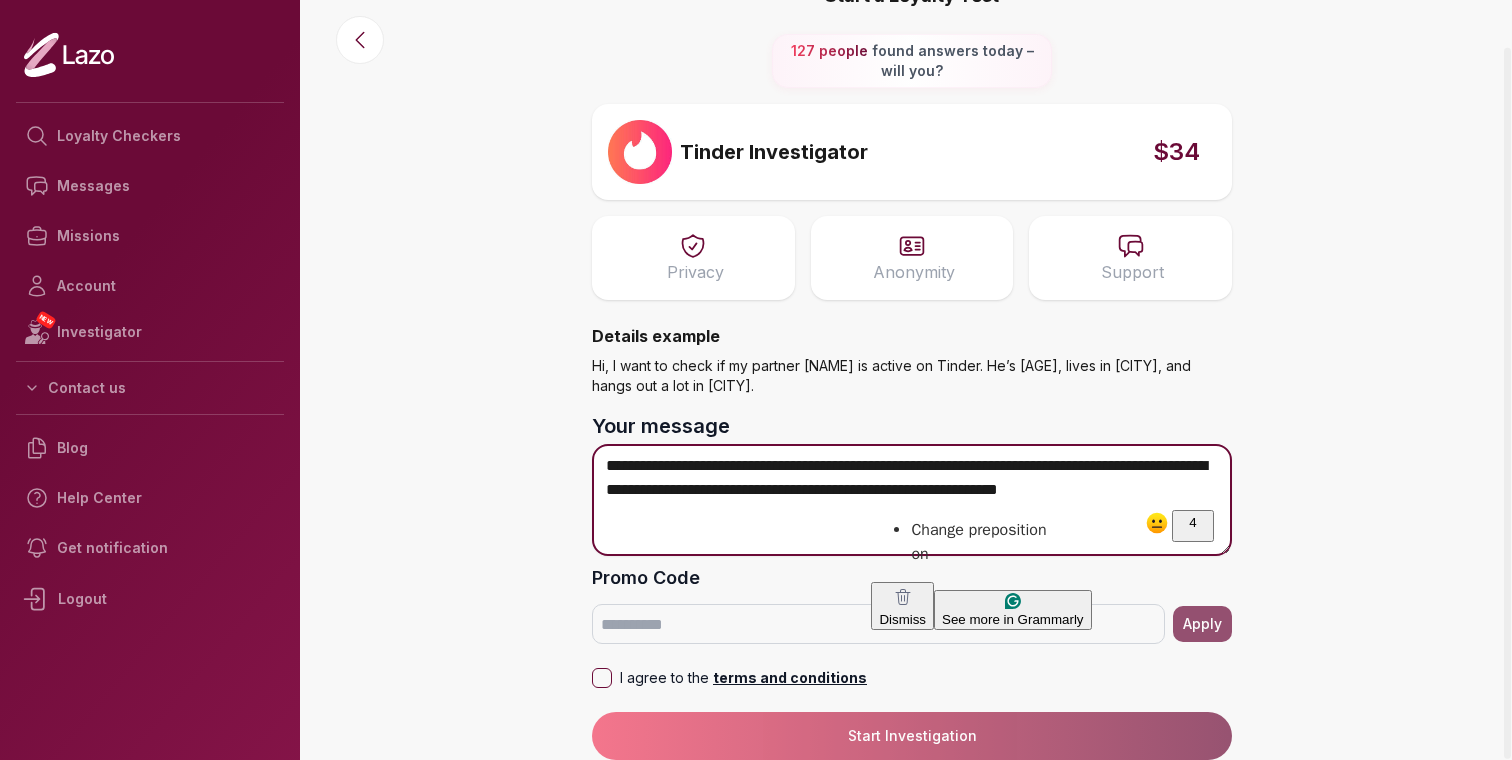 click on "**********" at bounding box center (912, 500) 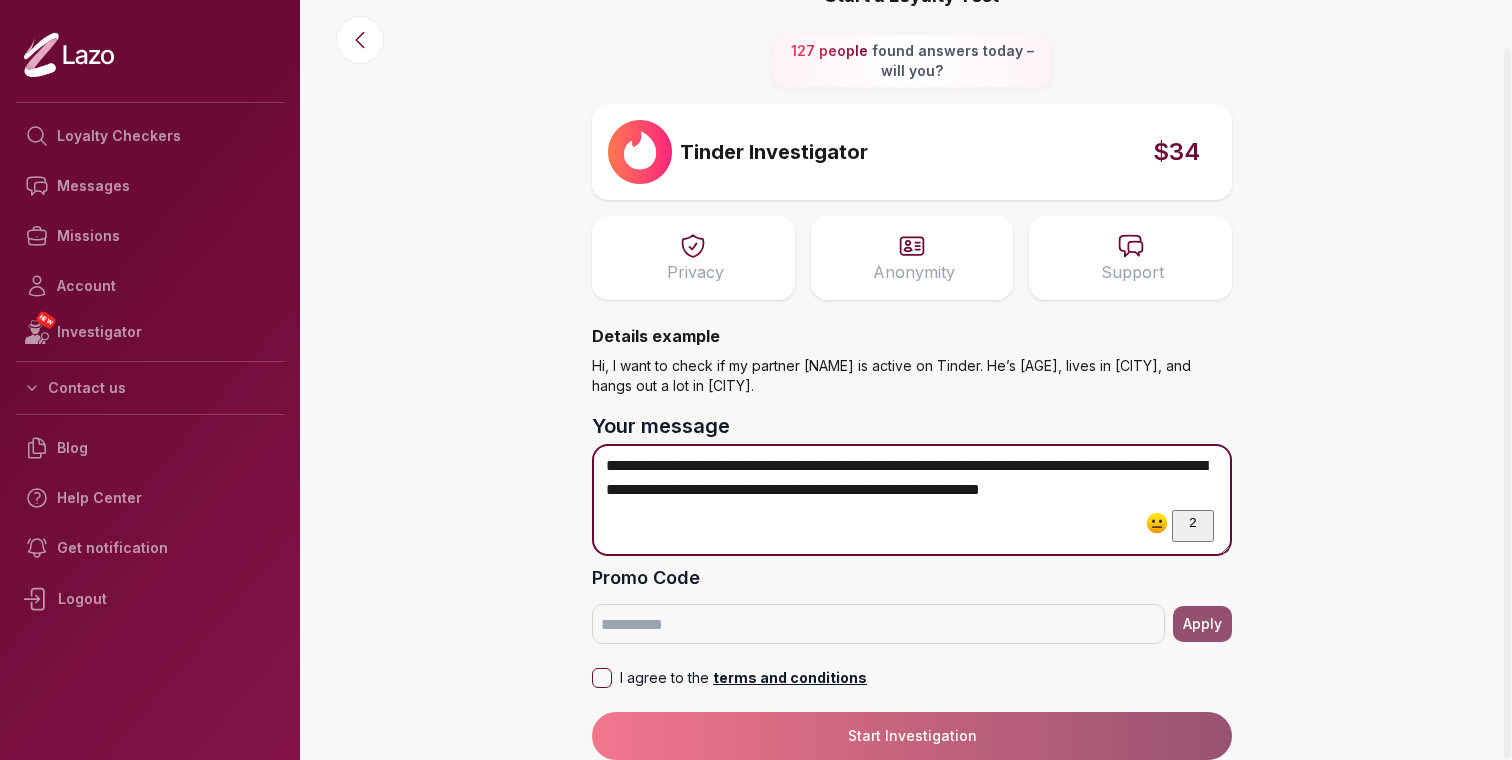 type on "**********" 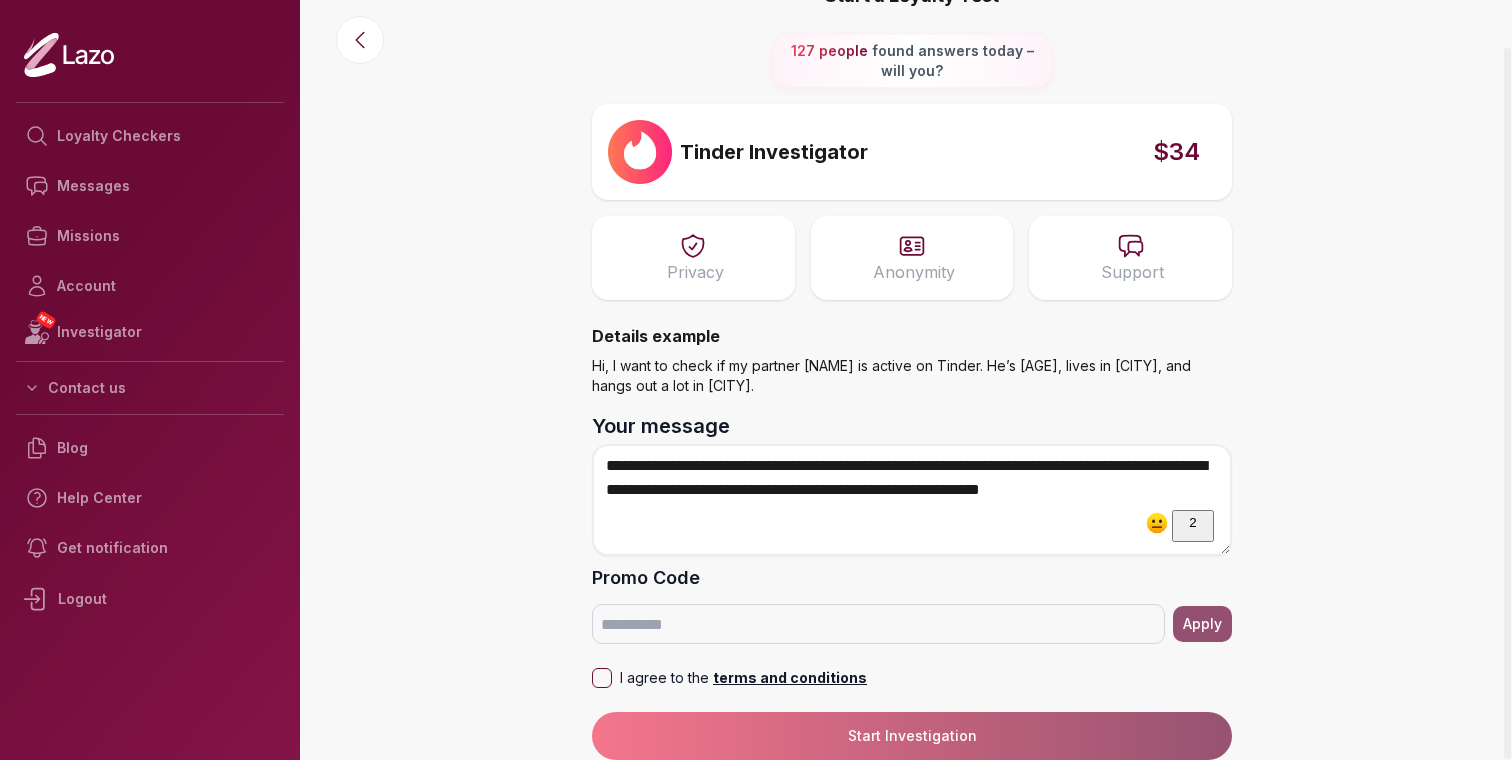 click on "I agree to the  terms and conditions" at bounding box center [602, 678] 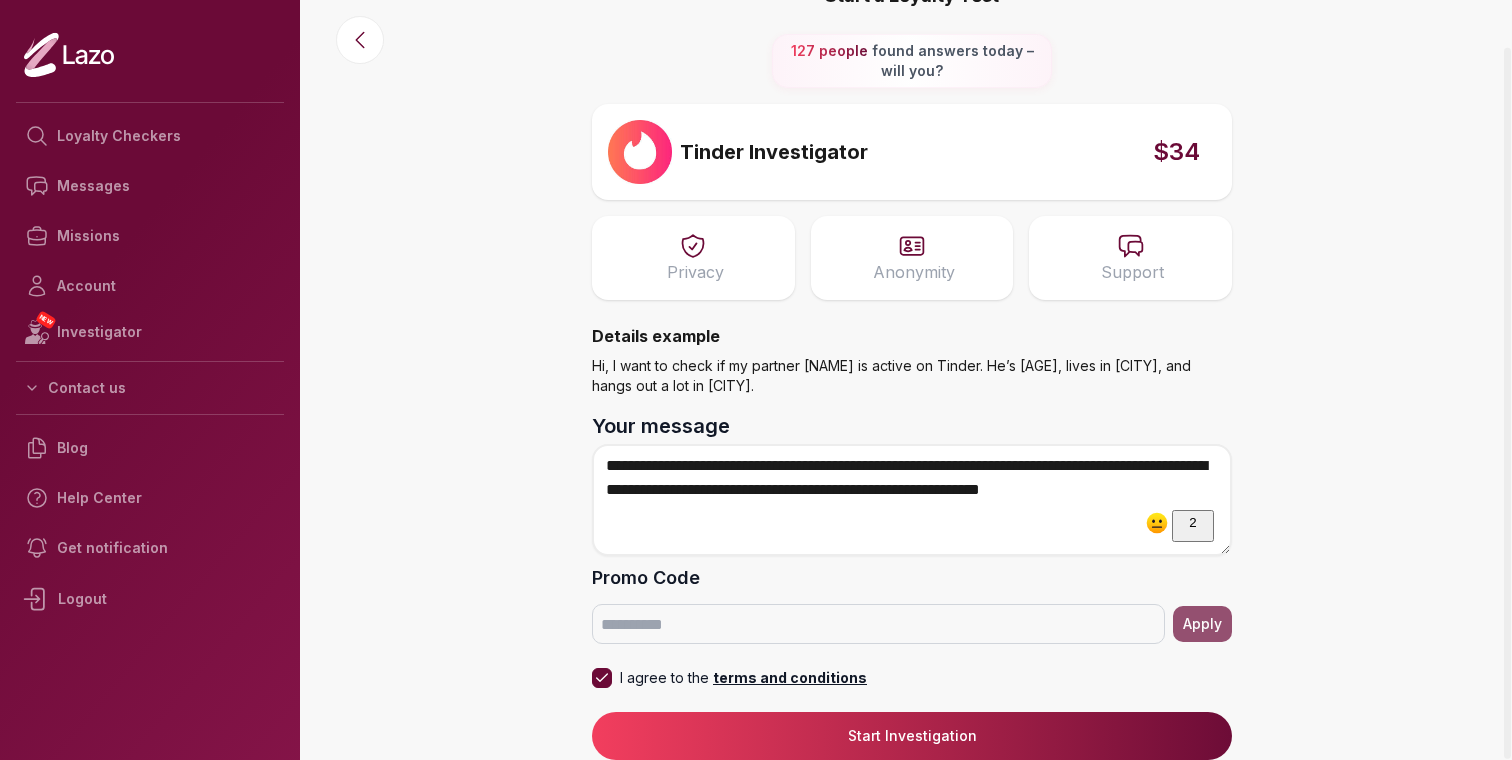click on "Start Investigation" at bounding box center [912, 736] 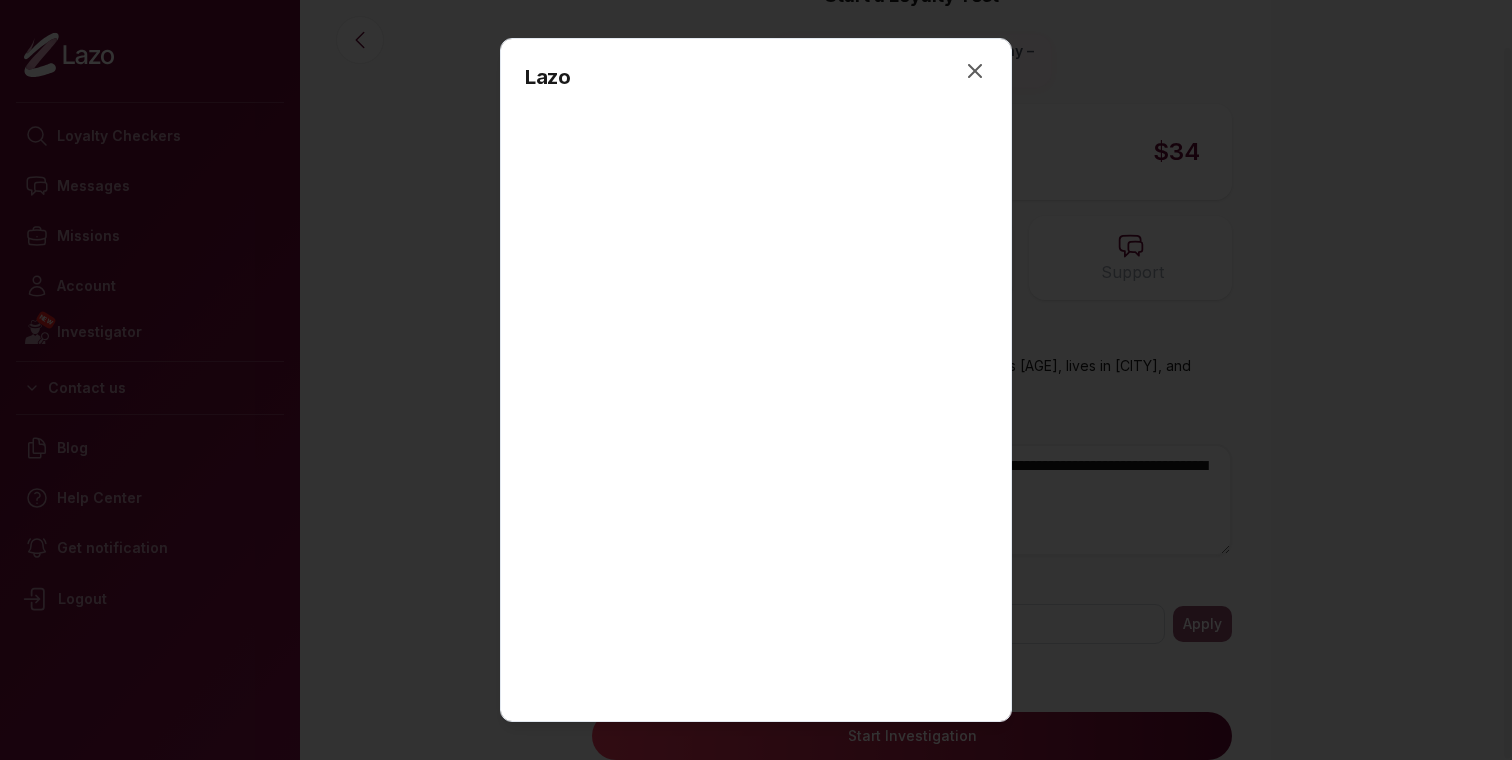 scroll, scrollTop: 51, scrollLeft: 0, axis: vertical 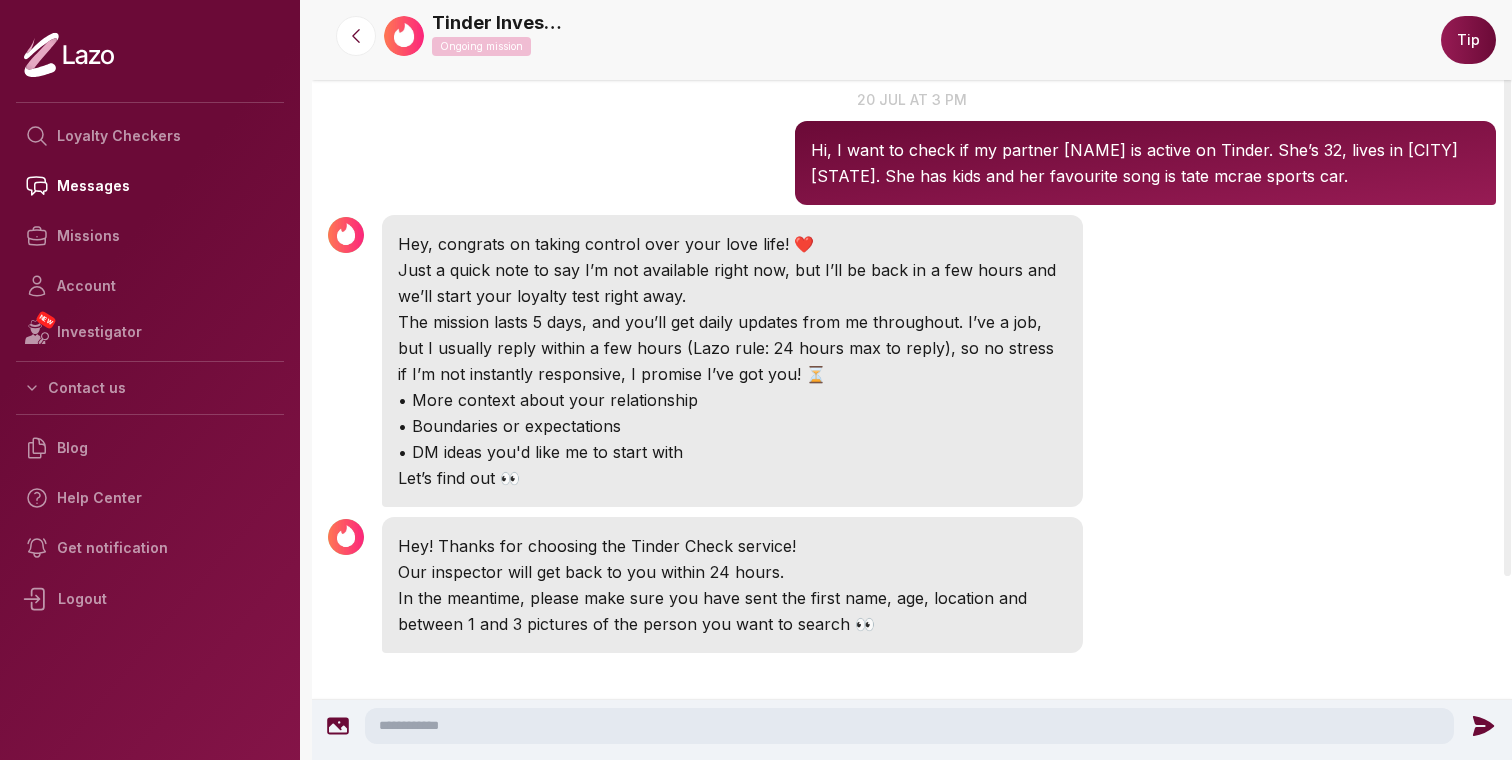 click 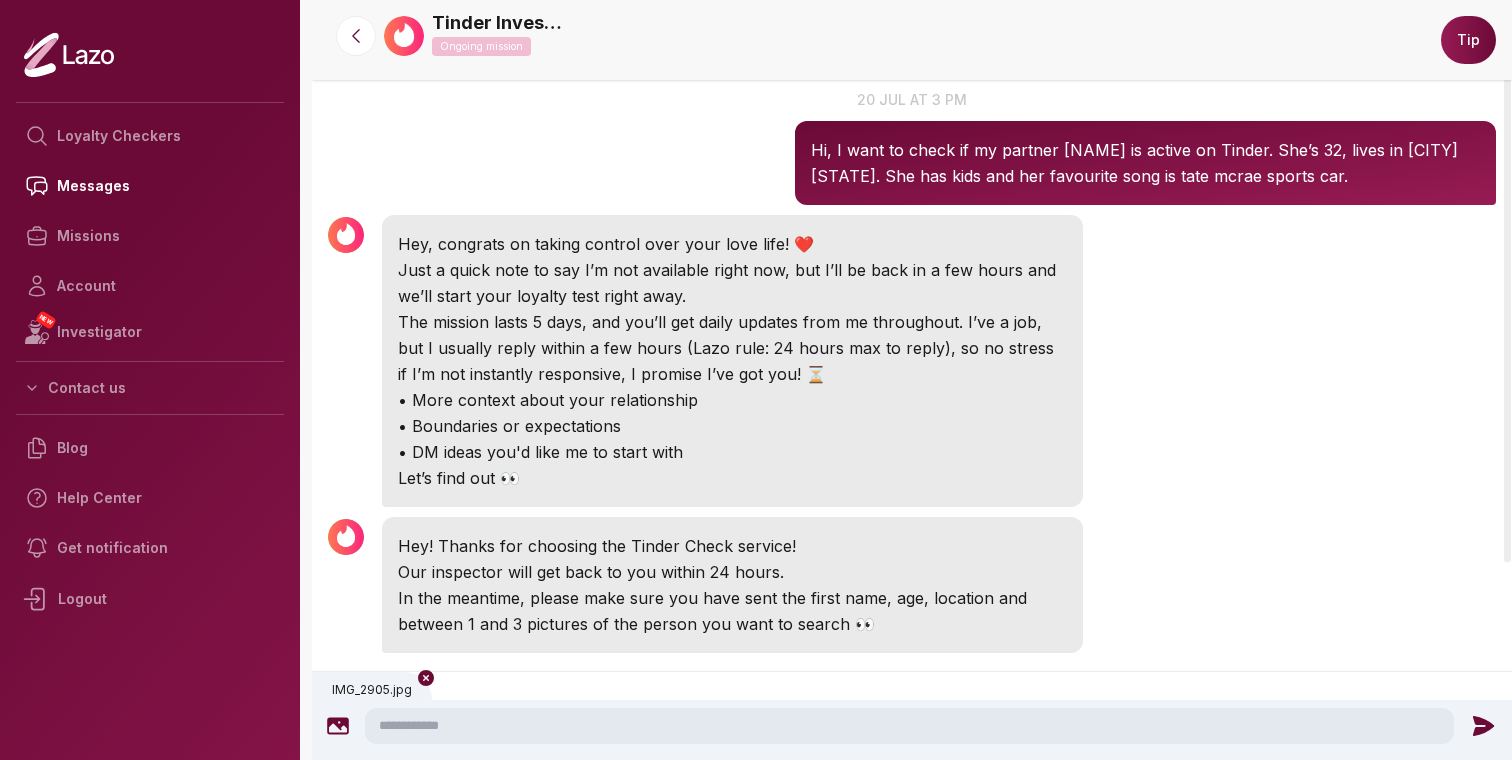 click 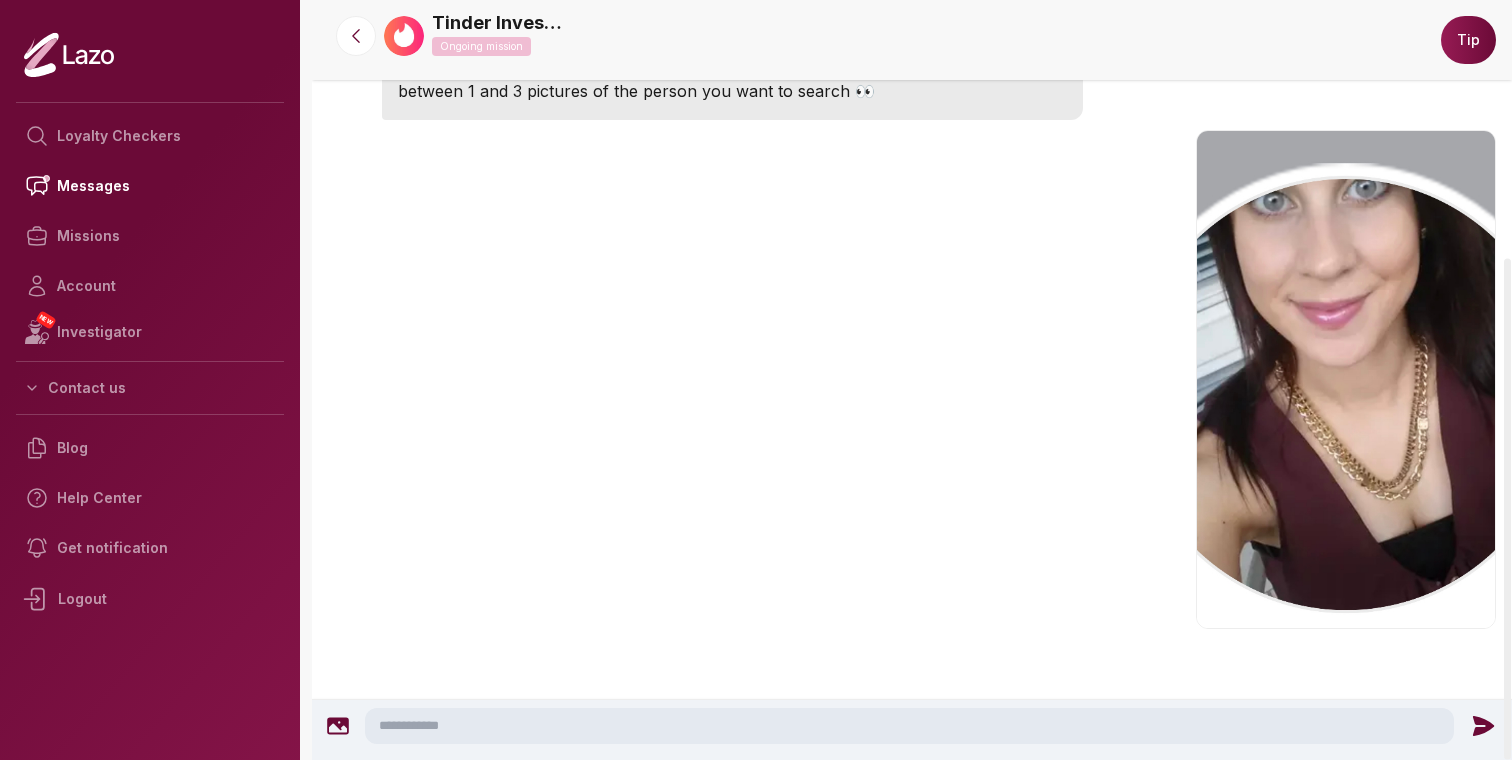 scroll, scrollTop: 638, scrollLeft: 0, axis: vertical 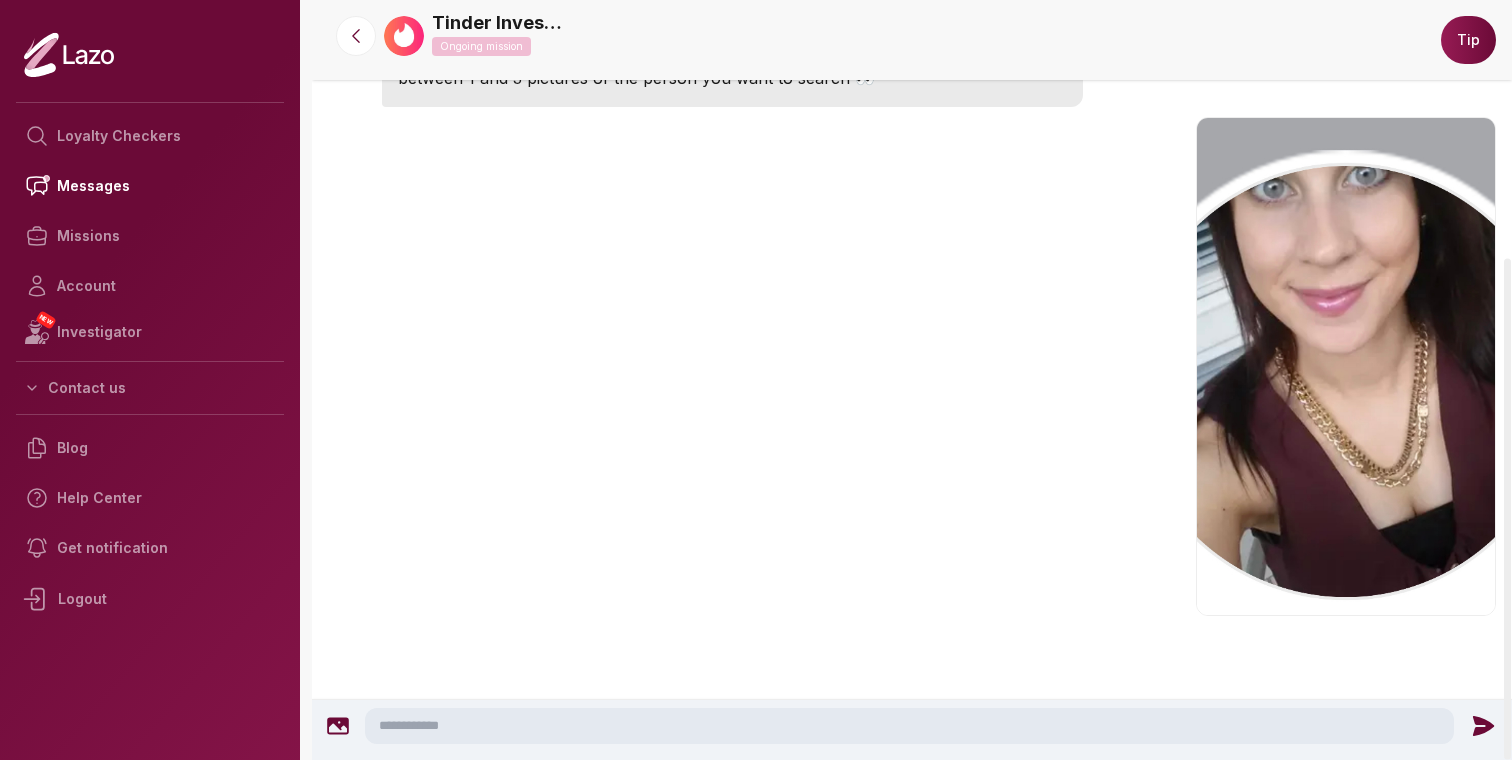 click at bounding box center (909, 726) 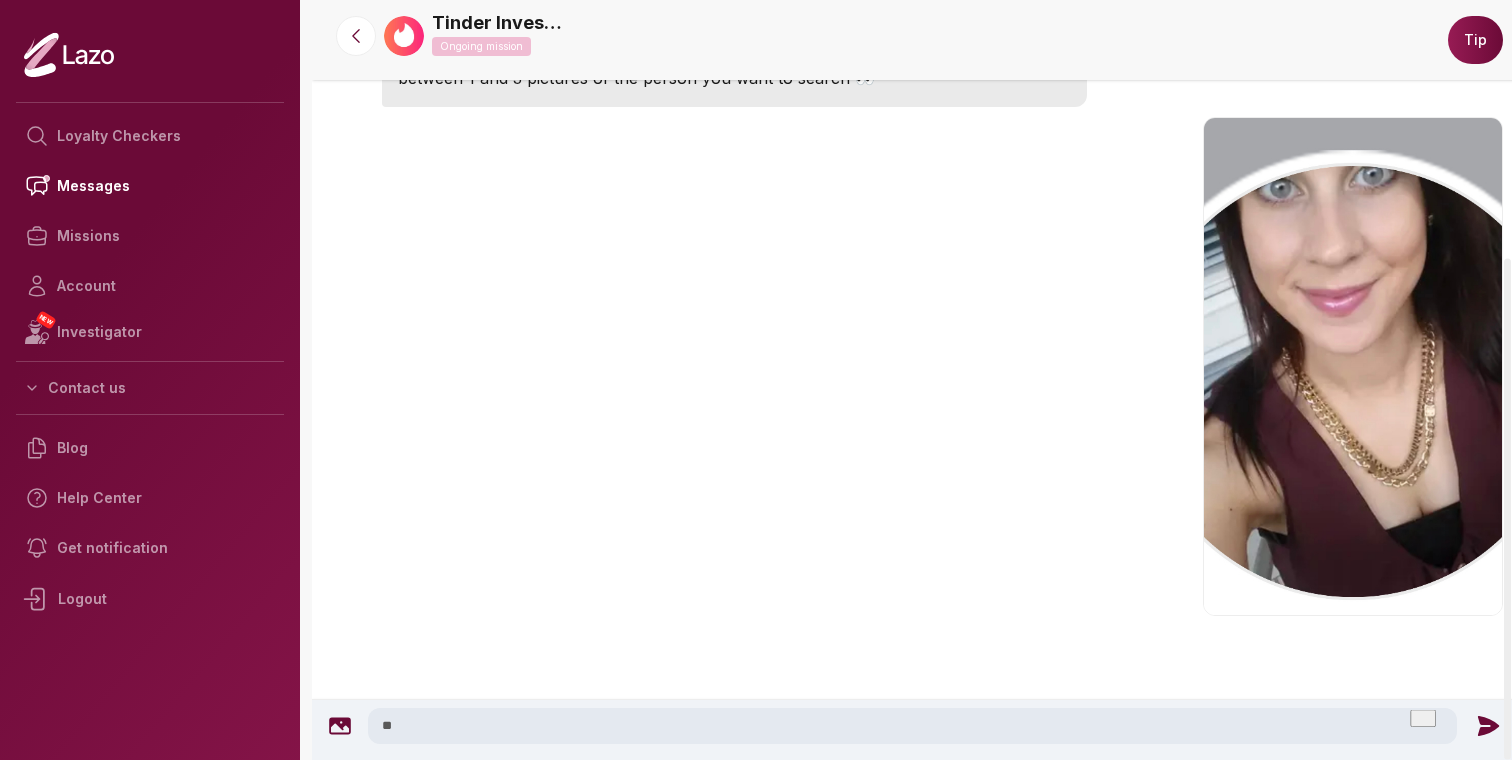 type on "*" 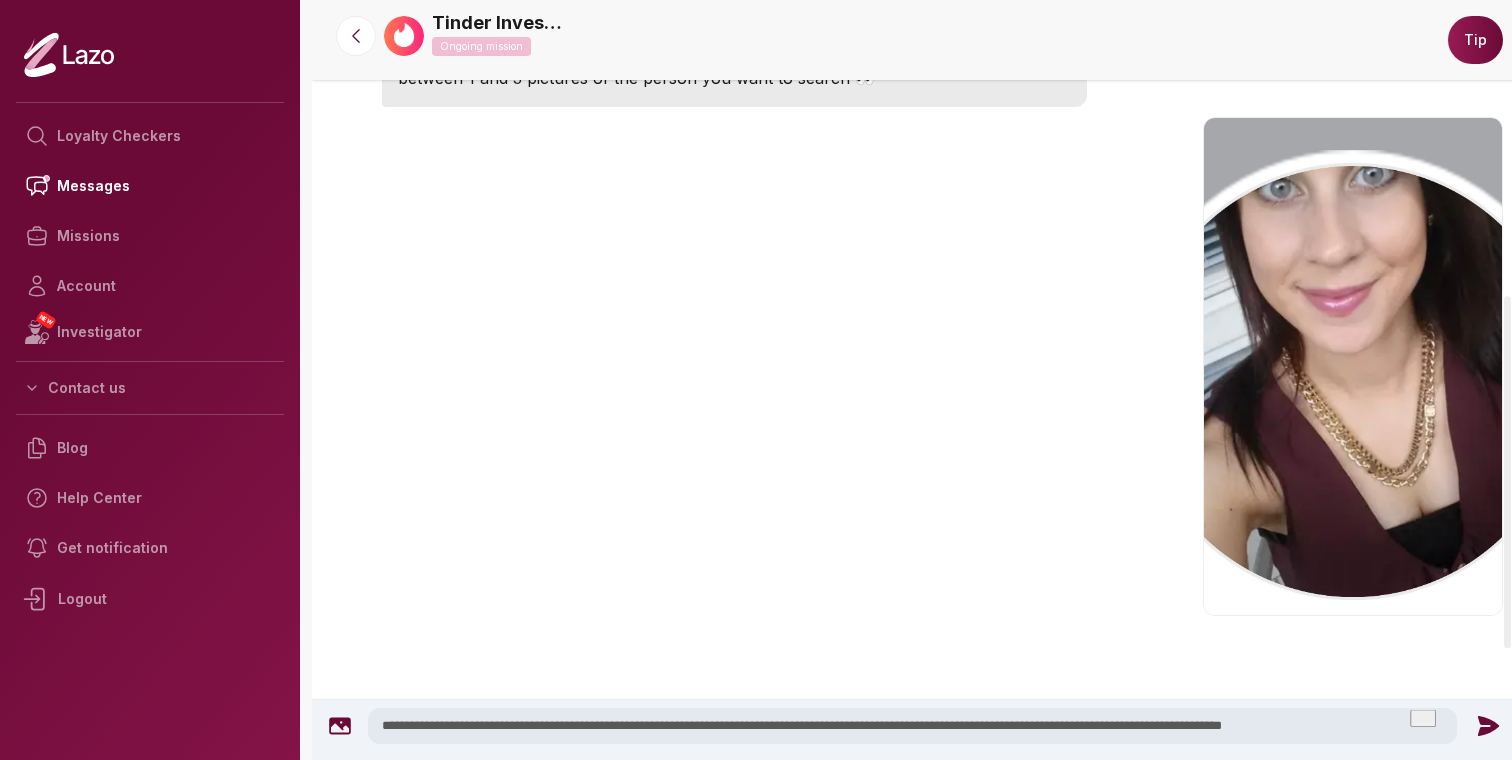 type on "**********" 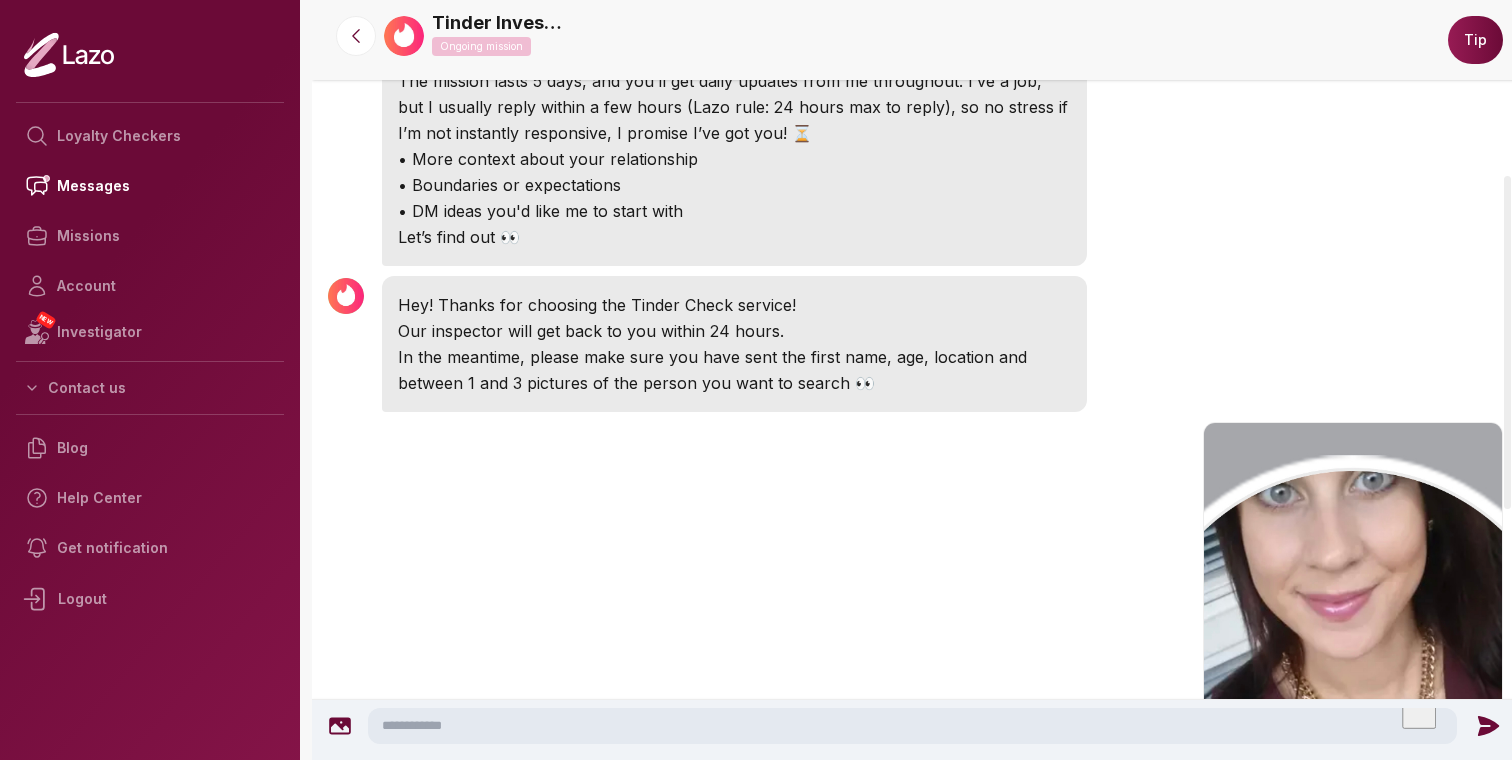 scroll, scrollTop: 170, scrollLeft: 0, axis: vertical 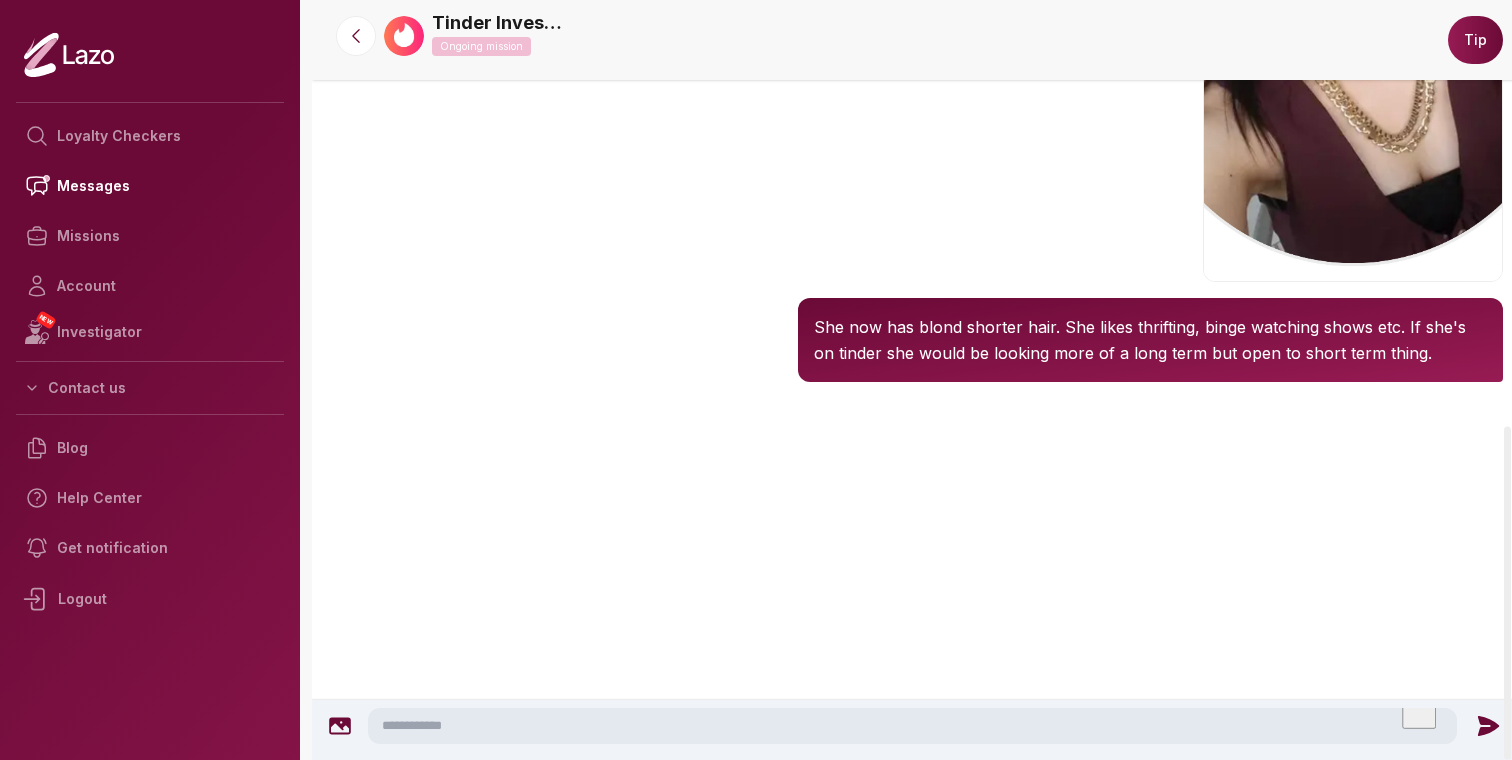 click at bounding box center [912, 726] 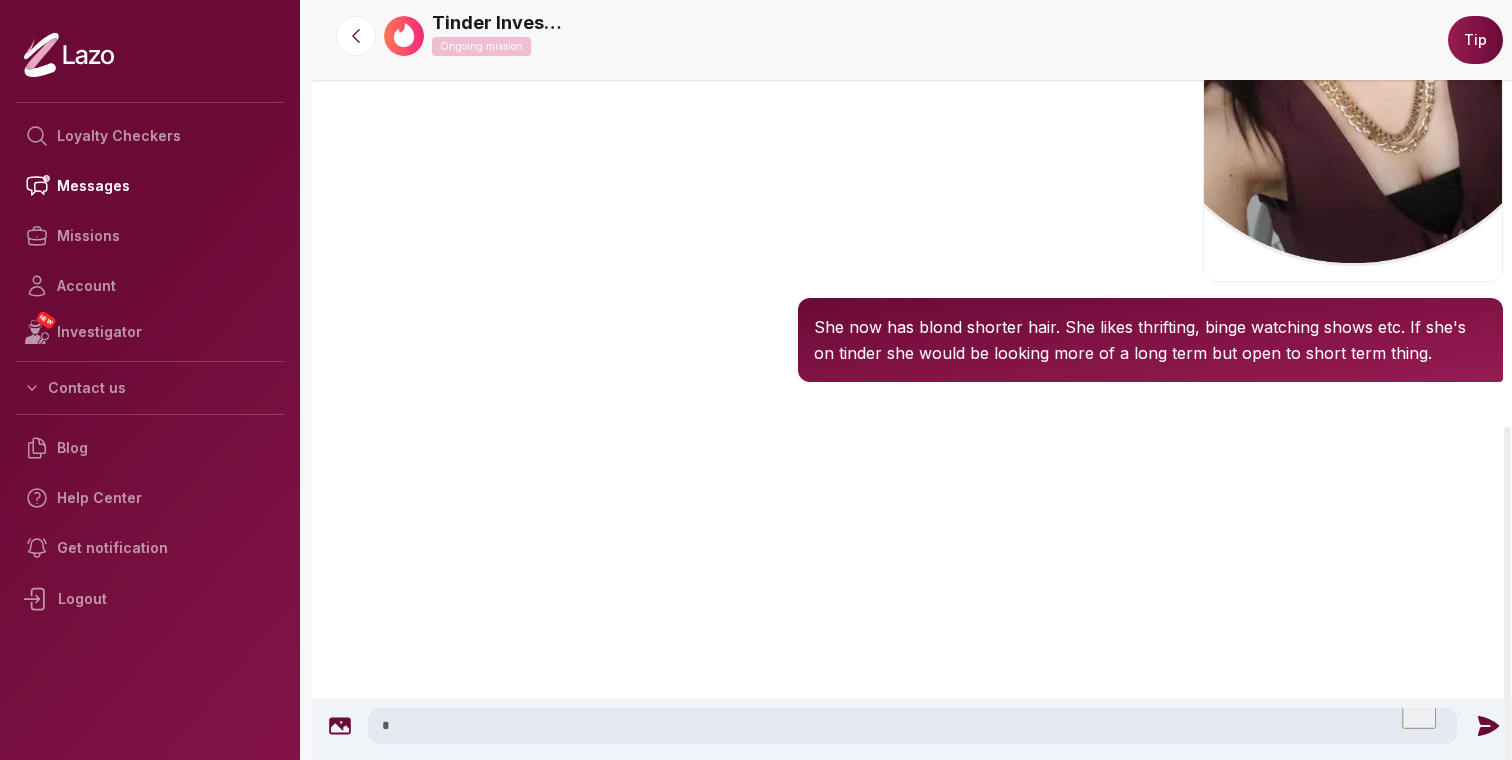 scroll, scrollTop: 965, scrollLeft: 0, axis: vertical 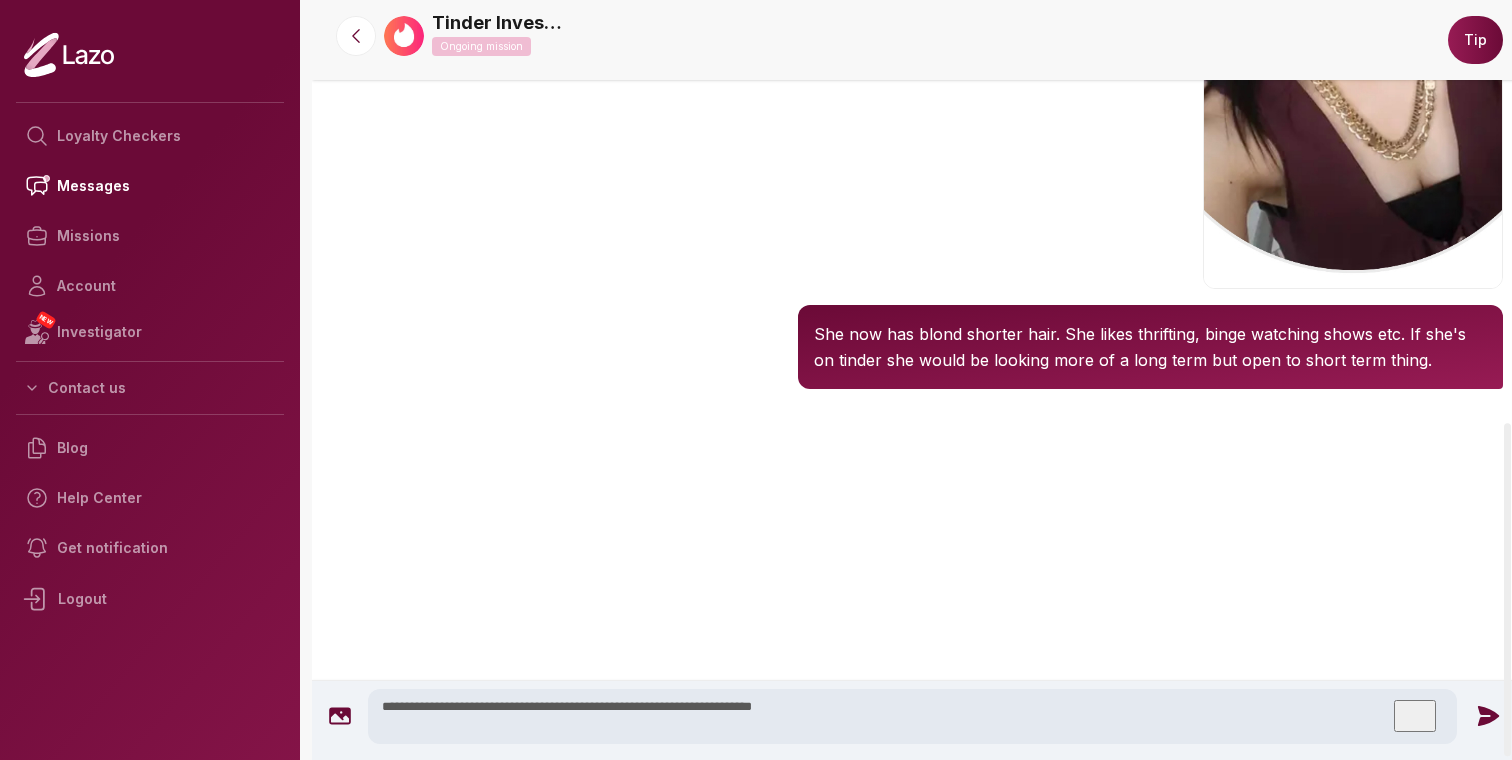 type on "**********" 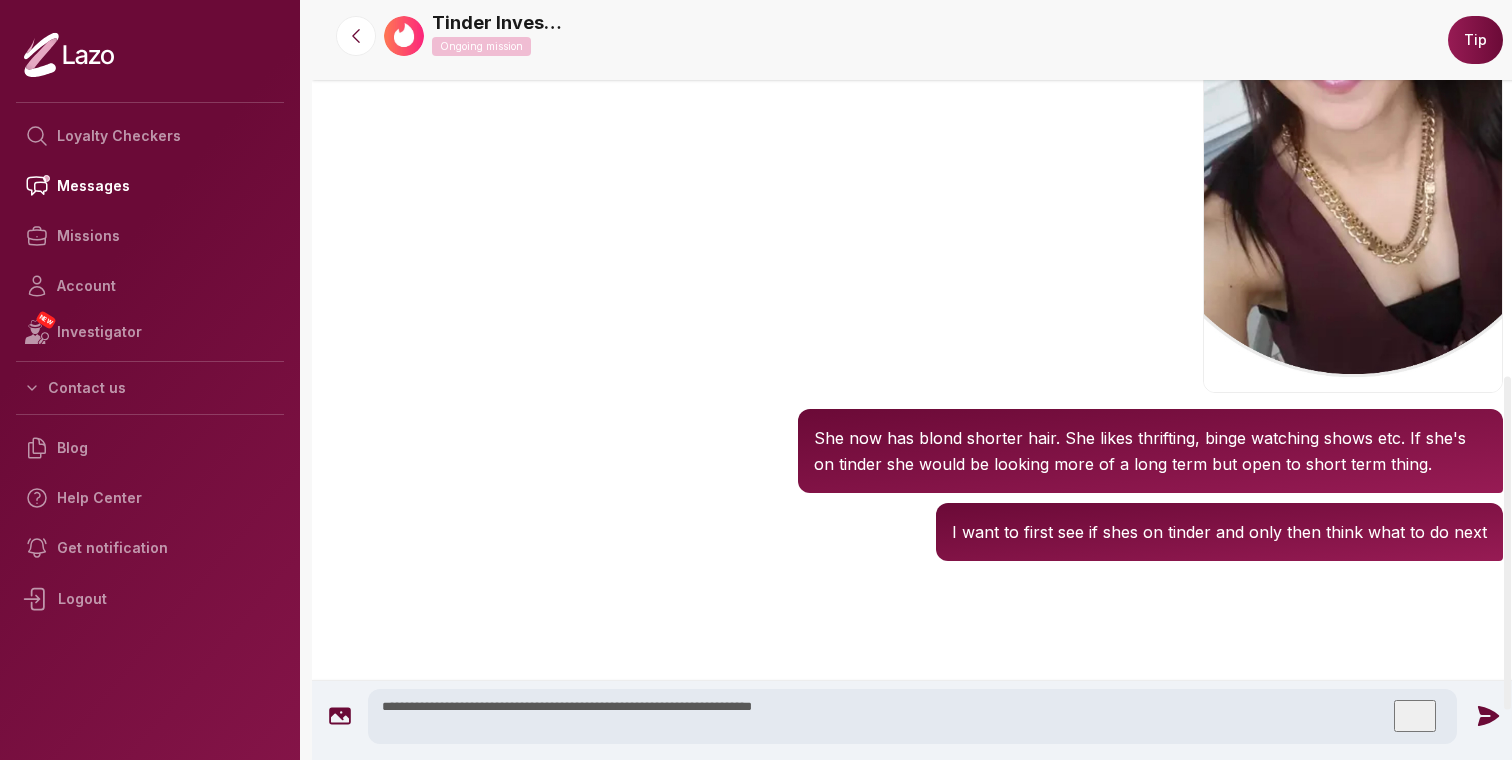 type 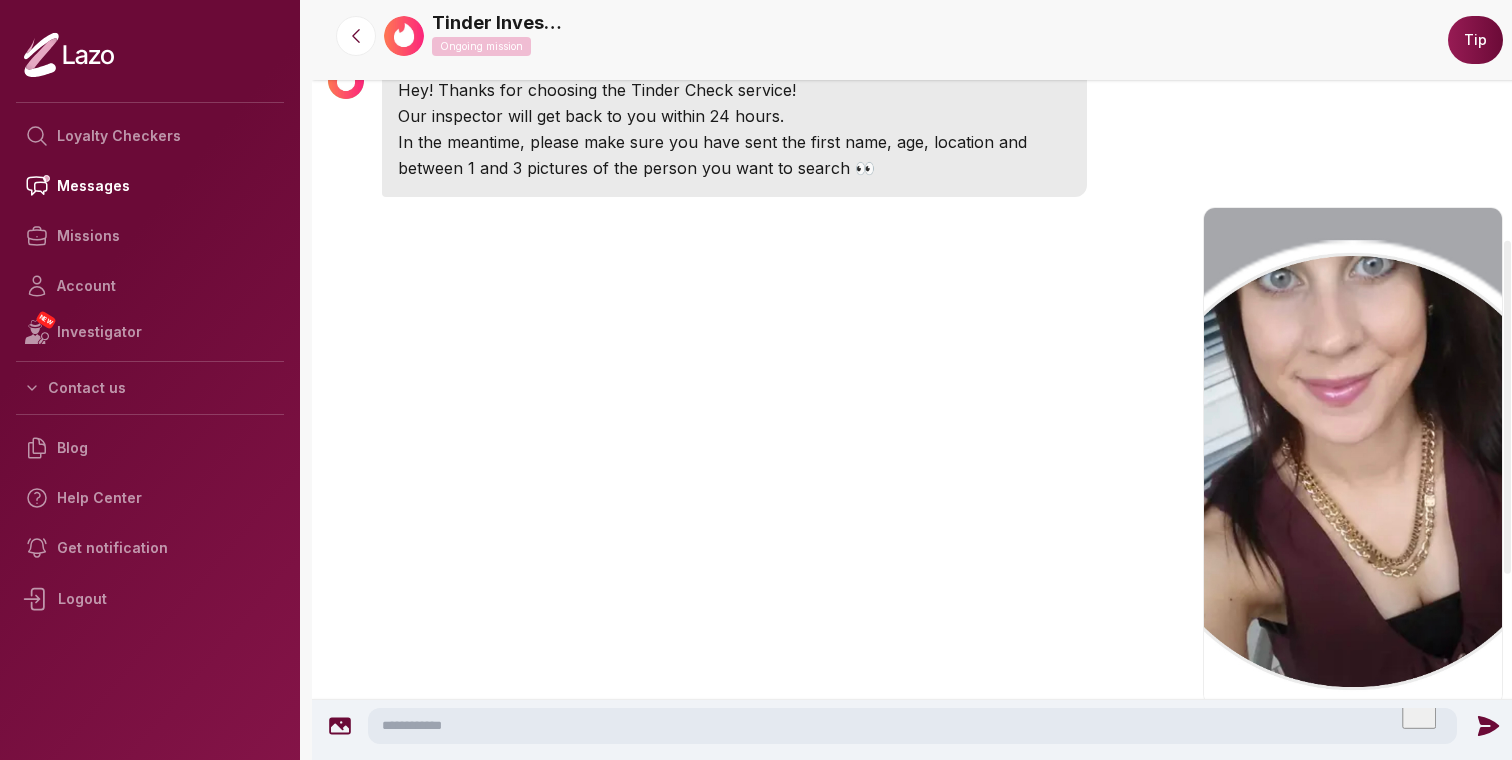 scroll, scrollTop: 1029, scrollLeft: 0, axis: vertical 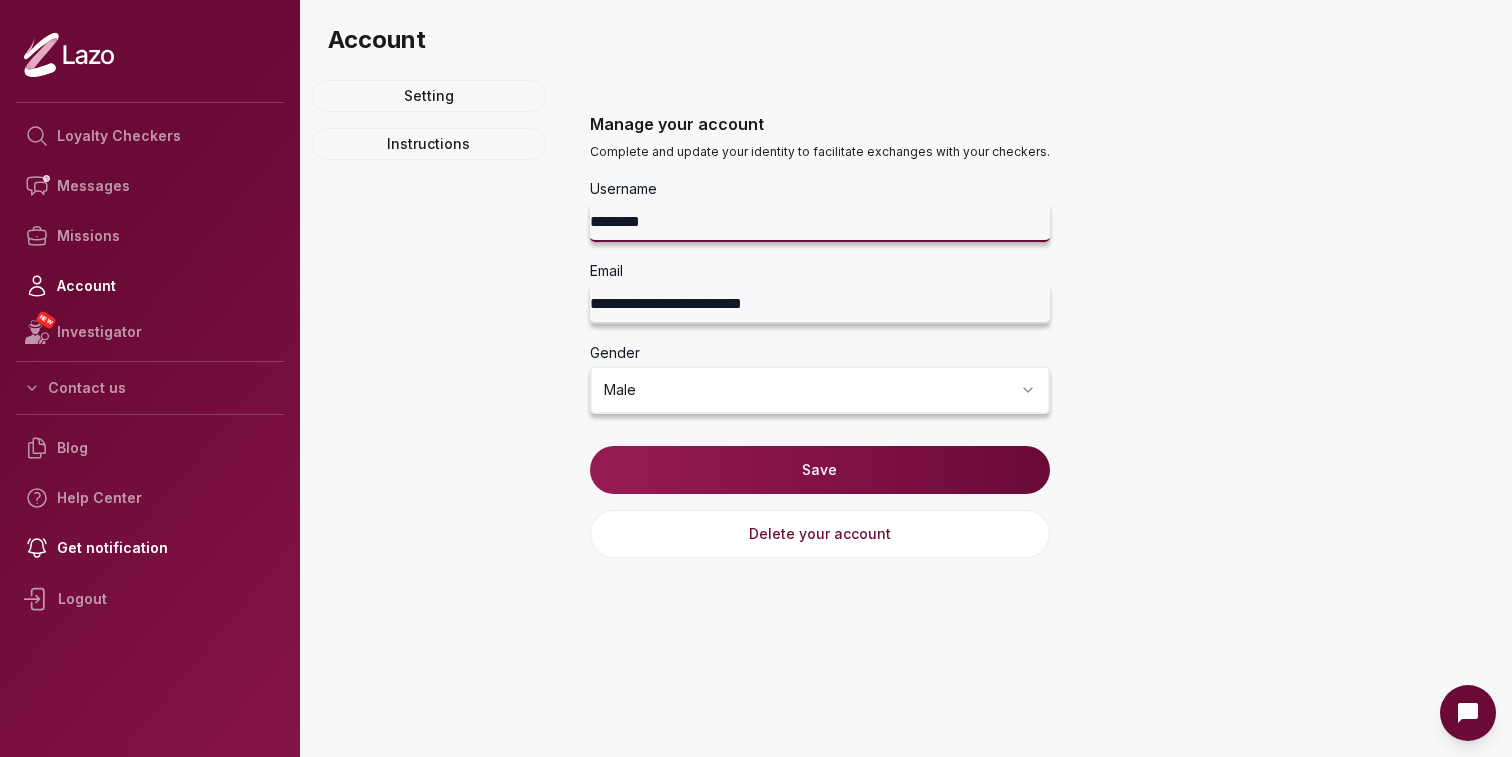 drag, startPoint x: 704, startPoint y: 215, endPoint x: 537, endPoint y: 219, distance: 167.0479 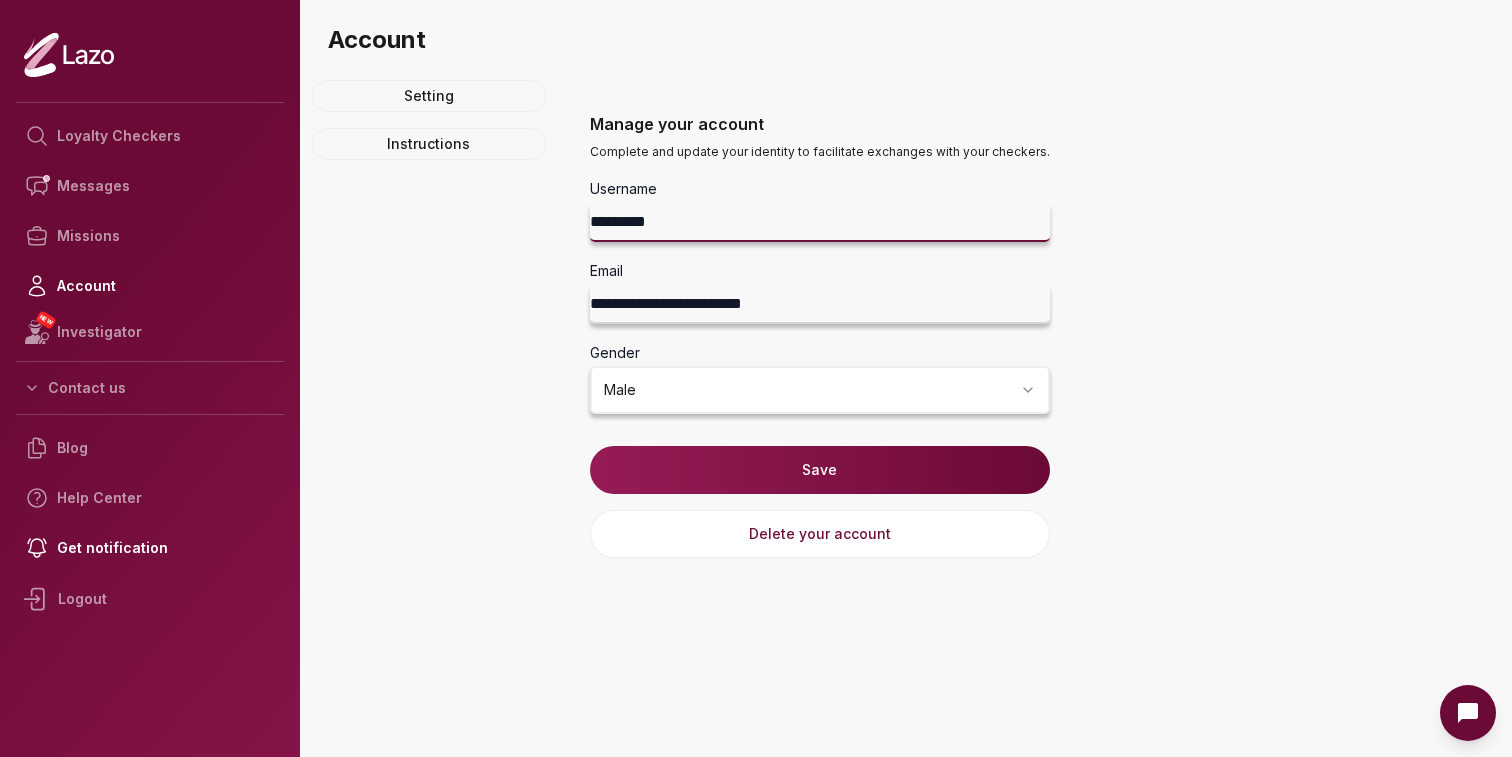drag, startPoint x: 684, startPoint y: 213, endPoint x: 576, endPoint y: 217, distance: 108.07405 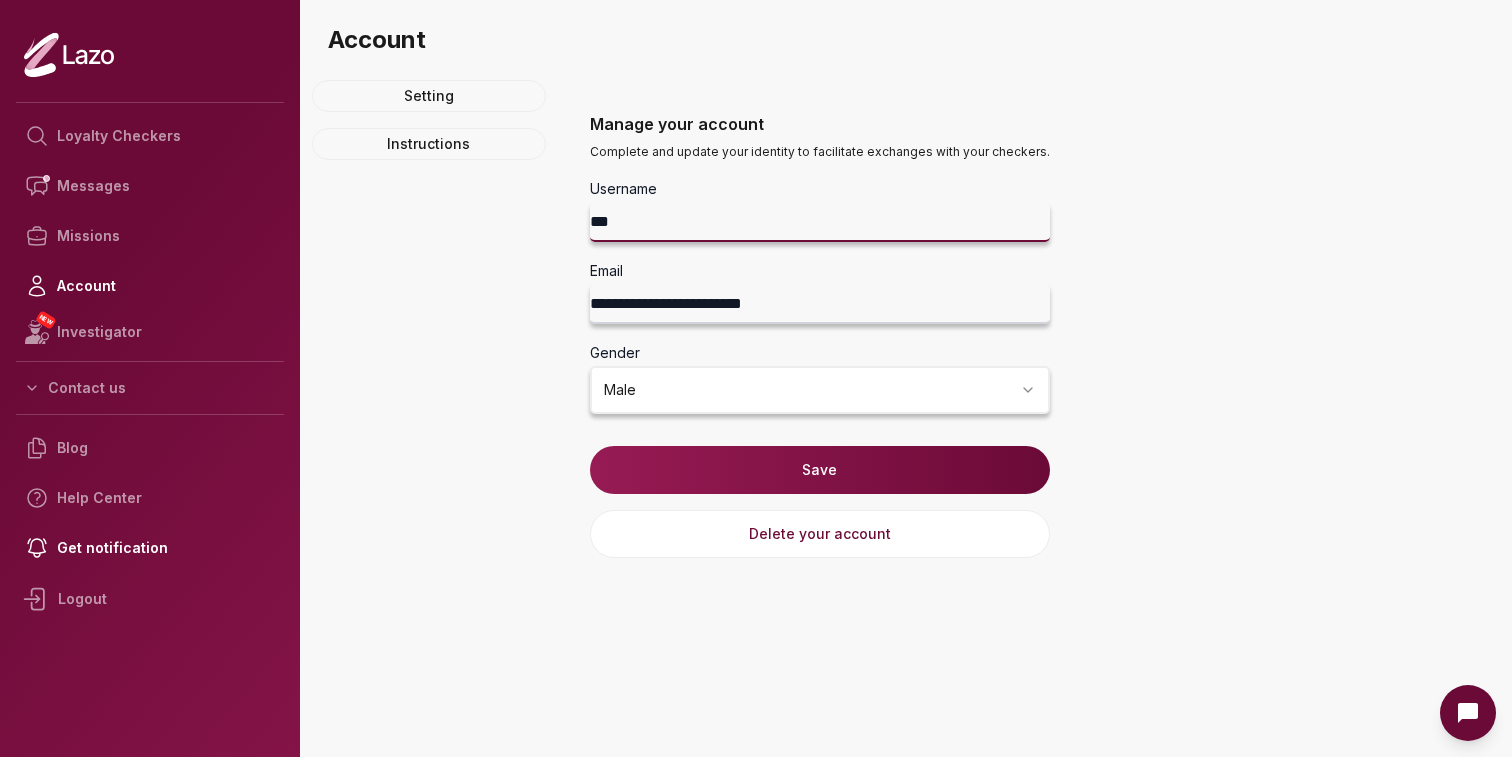 type on "***" 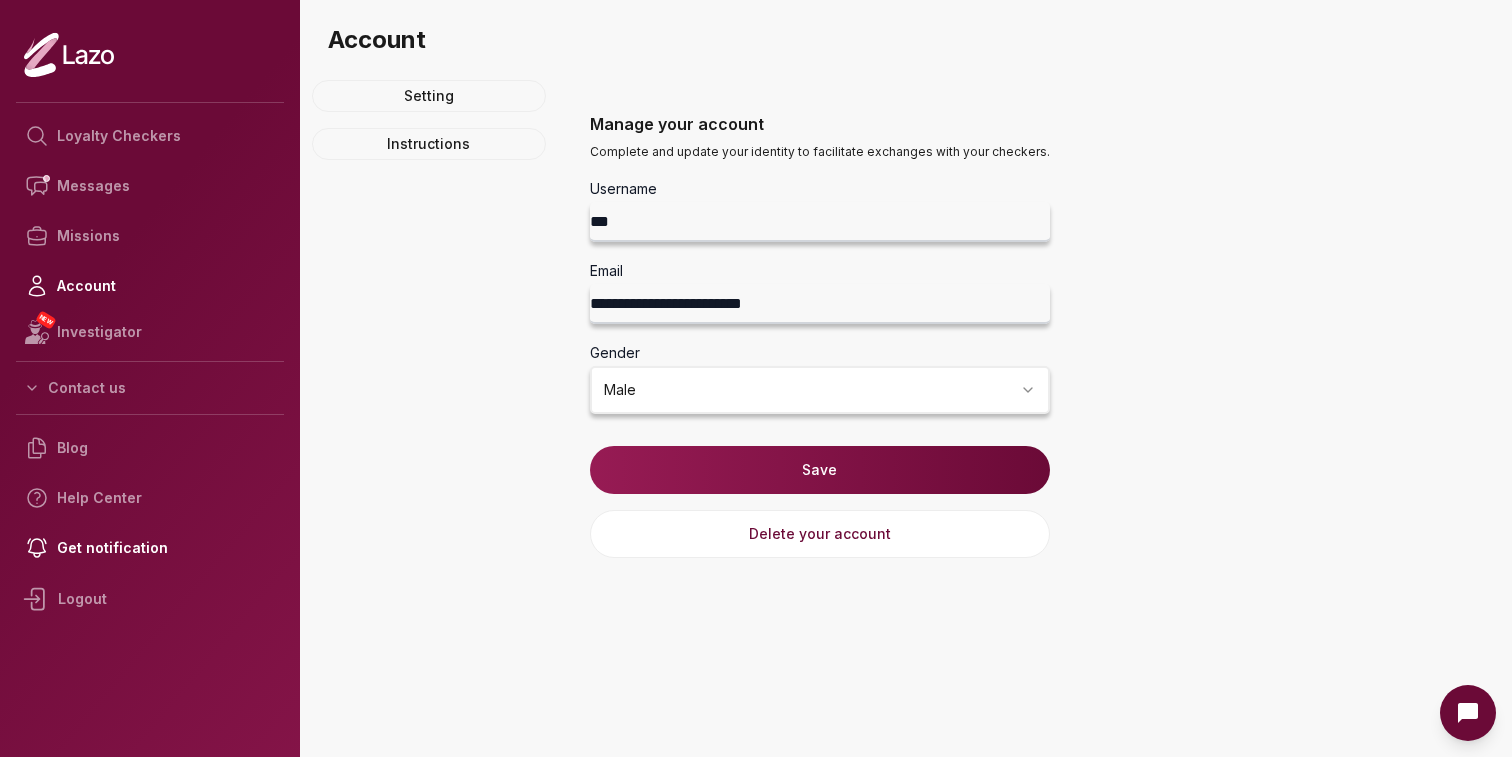 click on "Save" at bounding box center (820, 470) 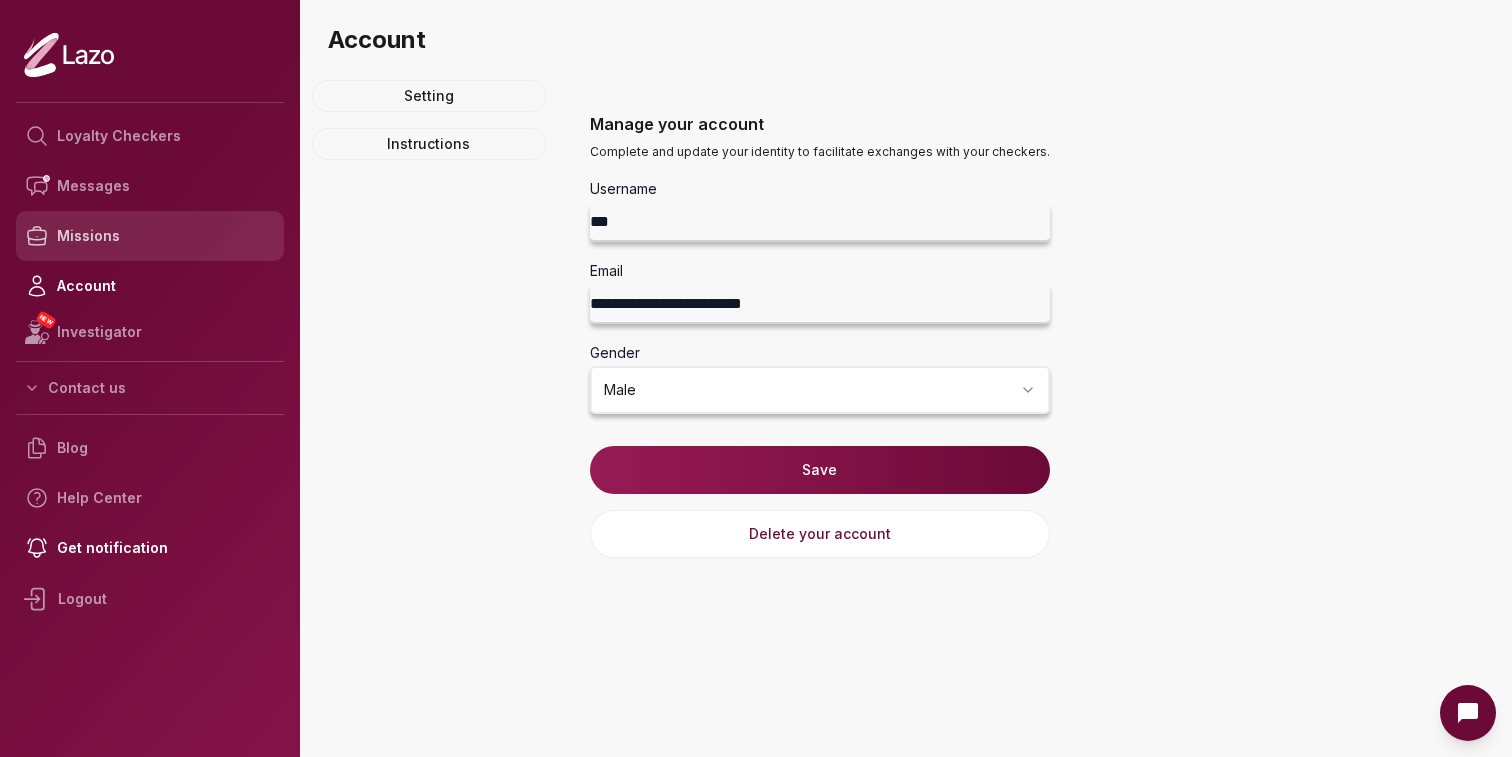 click on "Missions" at bounding box center (150, 236) 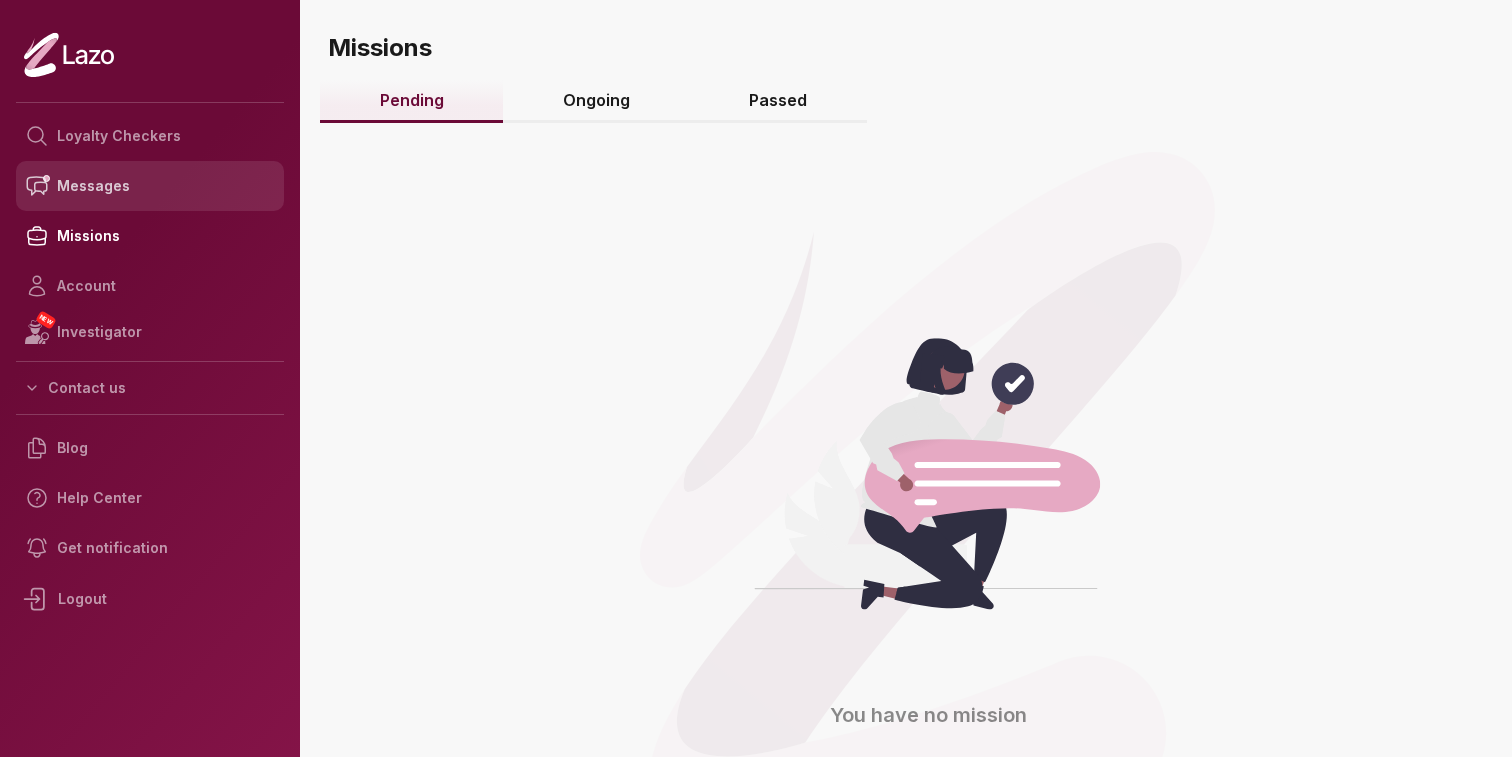 click on "Messages" at bounding box center [150, 186] 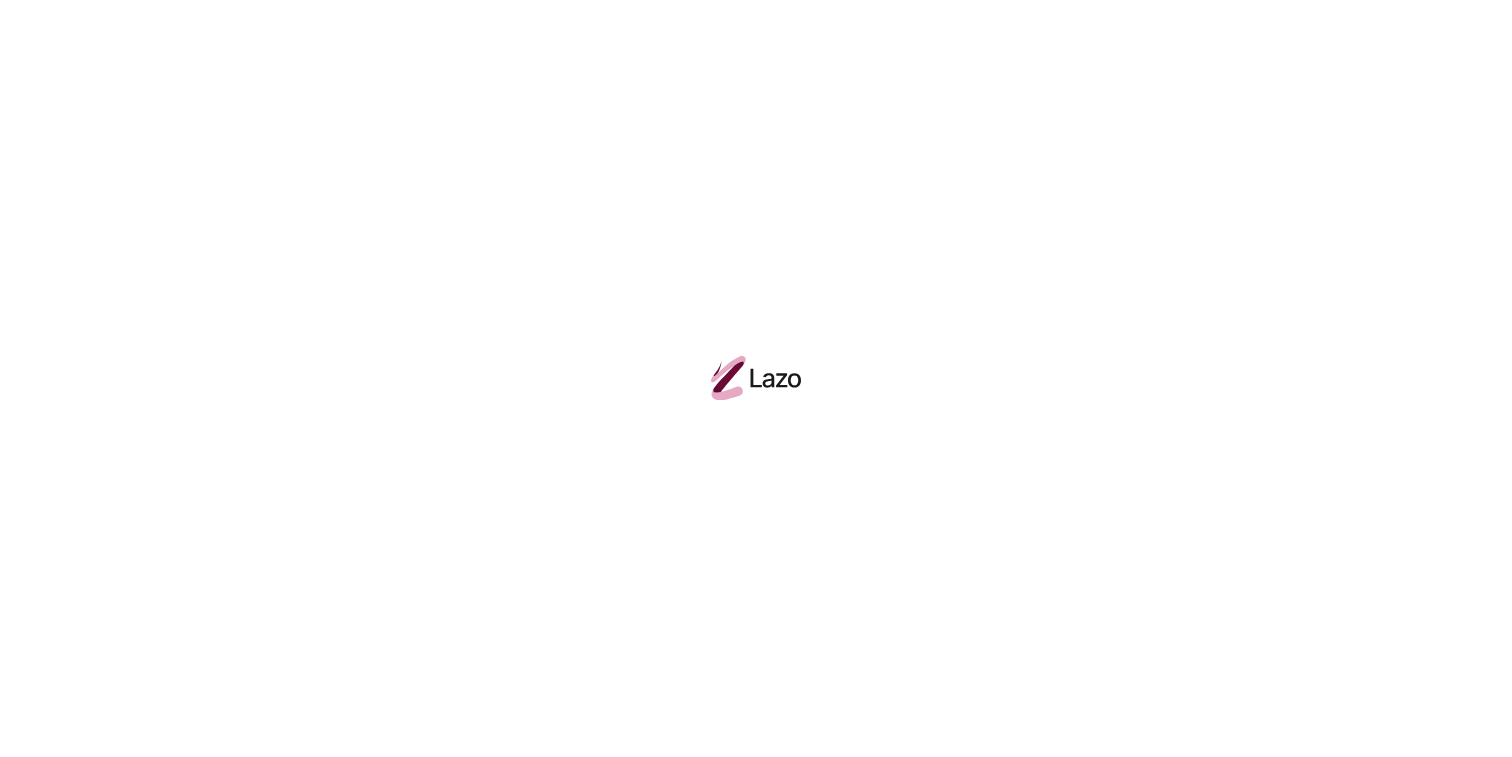 scroll, scrollTop: 0, scrollLeft: 0, axis: both 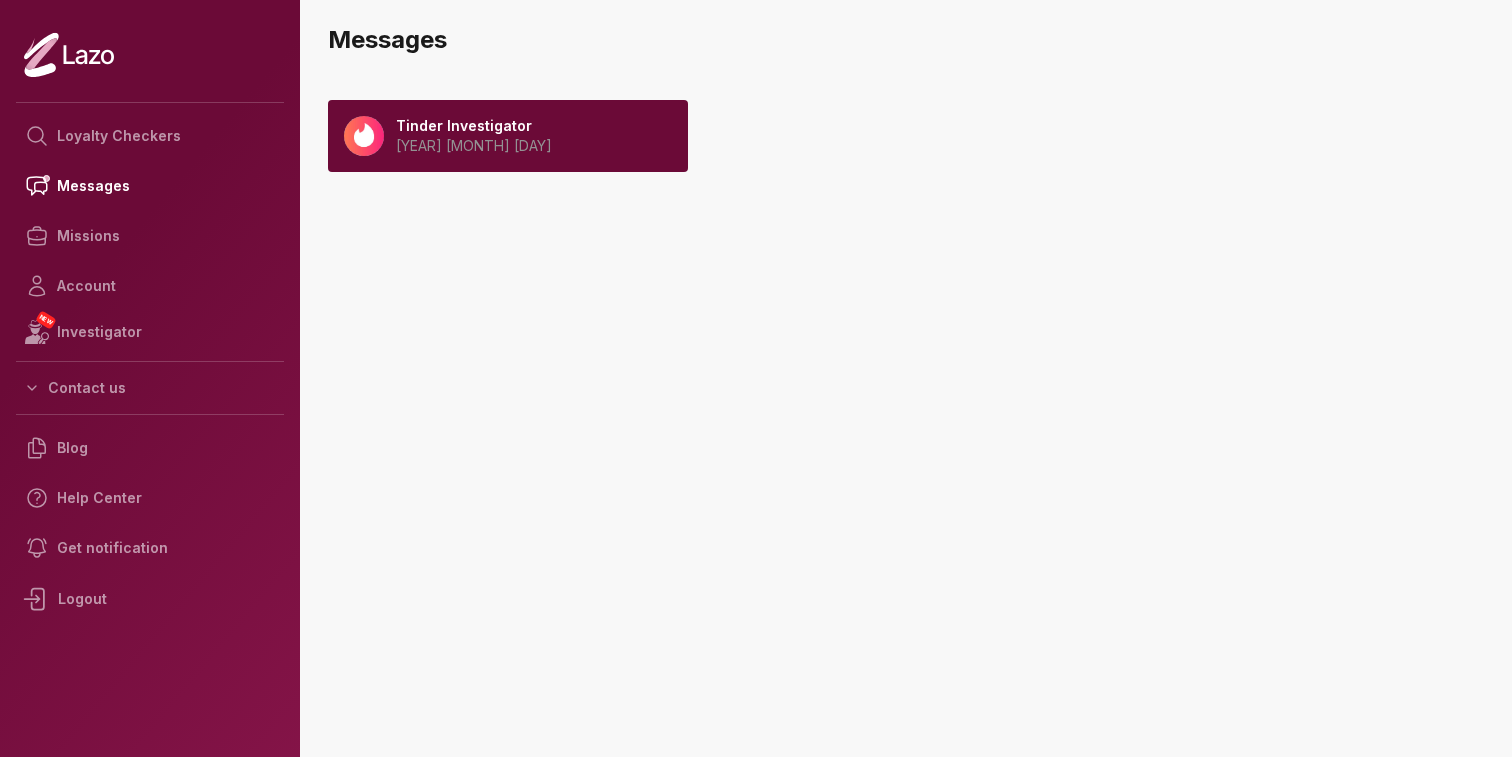 click on "[YEAR] [MONTH] [DAY]" at bounding box center [474, 146] 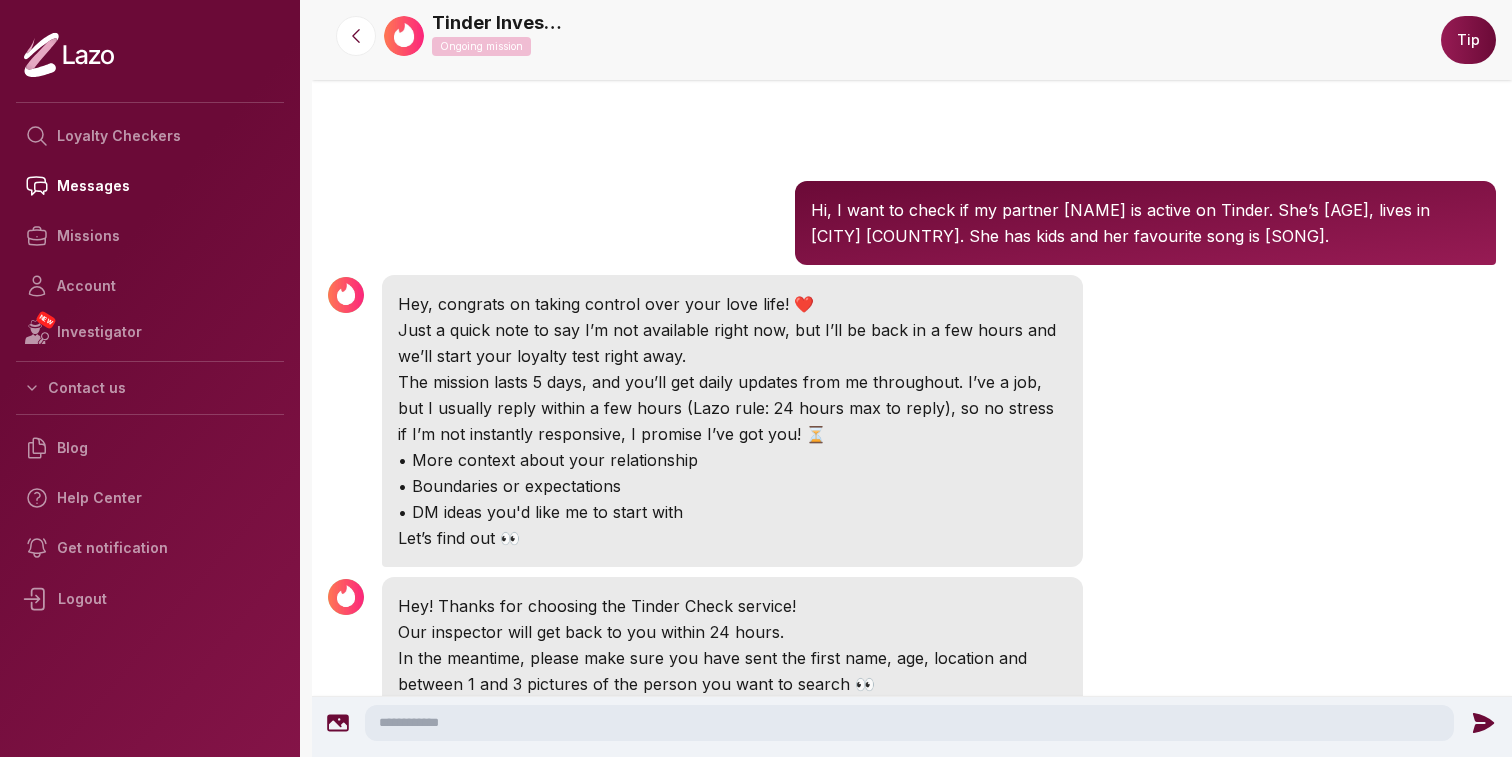 scroll, scrollTop: 0, scrollLeft: 0, axis: both 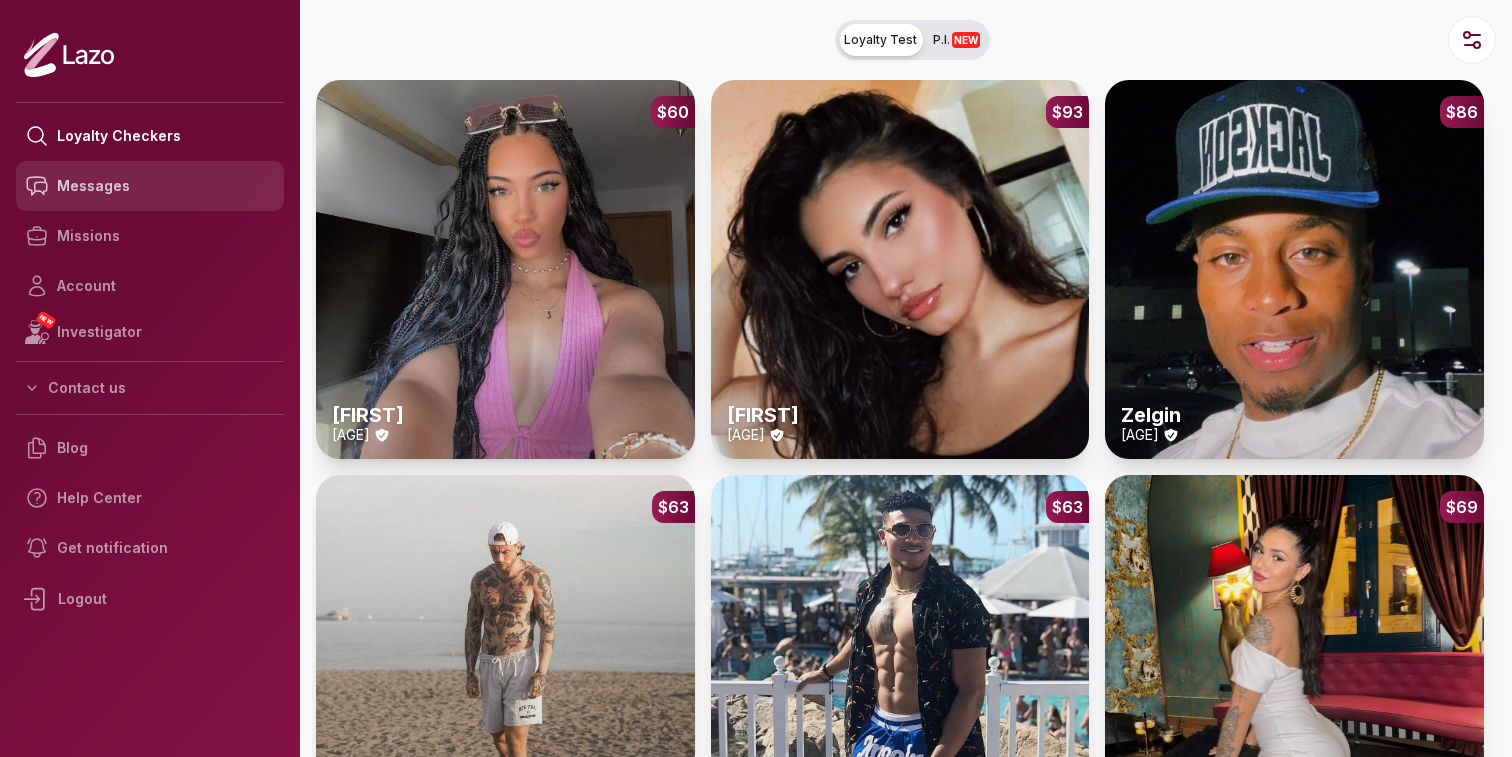 click on "Messages" at bounding box center [150, 186] 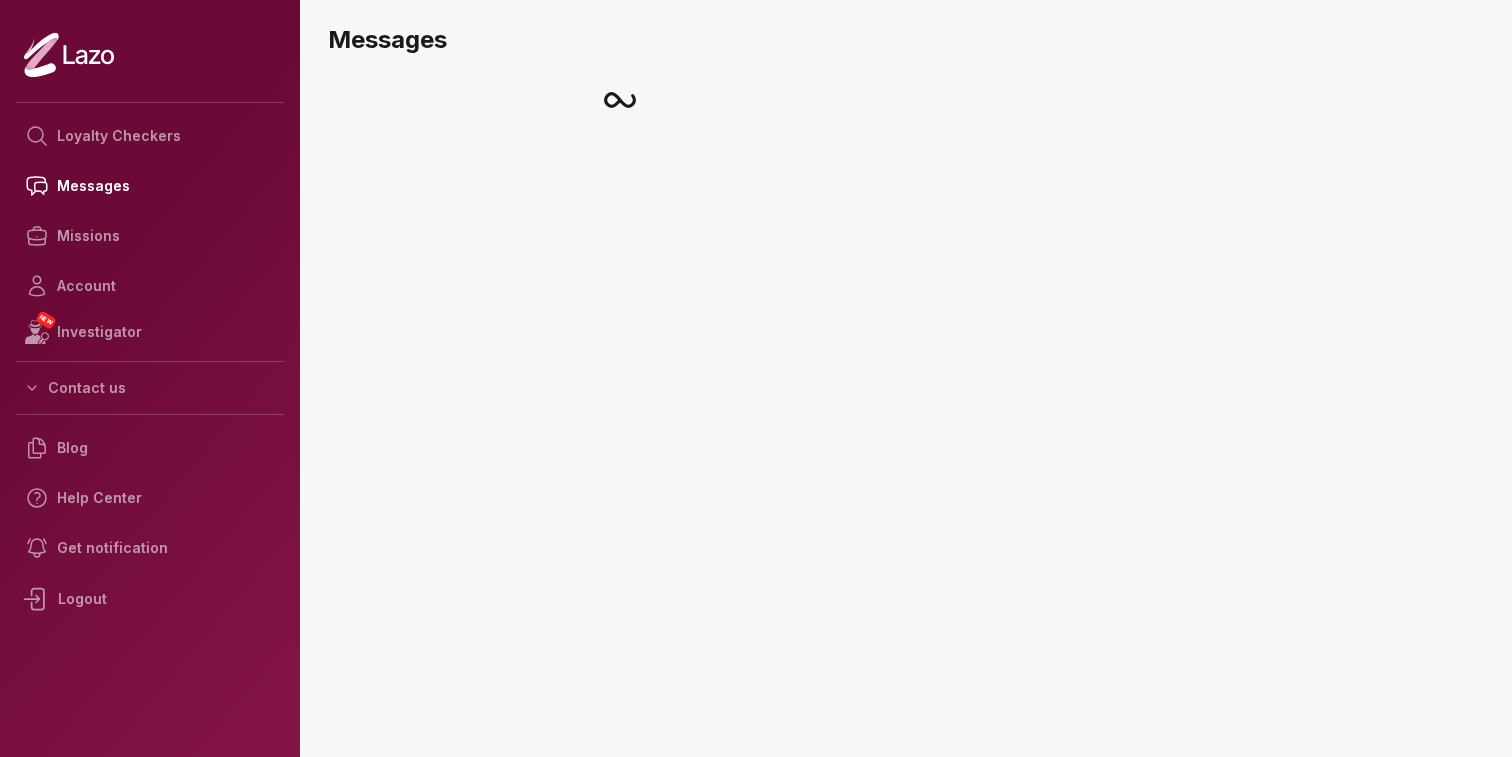 scroll, scrollTop: 0, scrollLeft: 0, axis: both 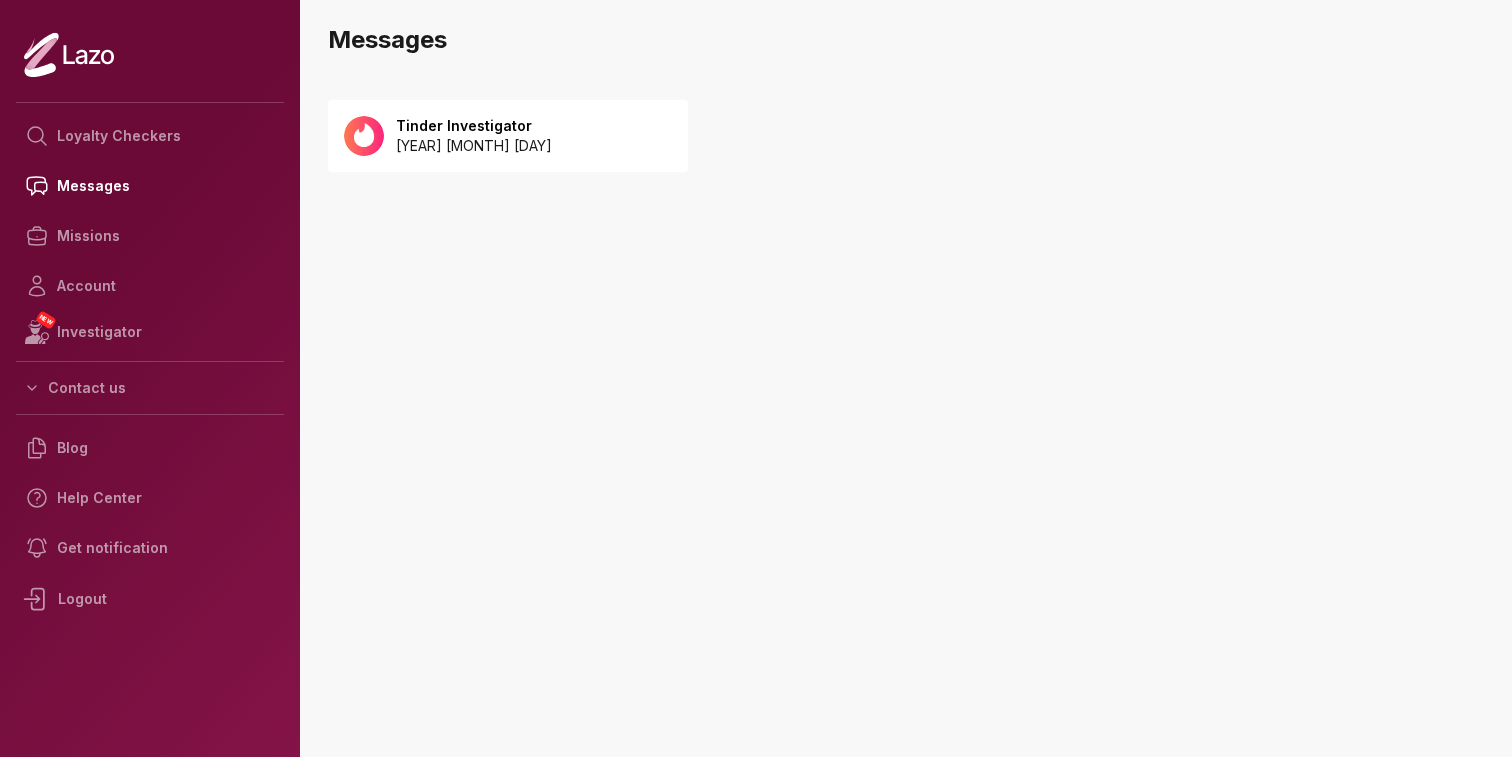 click on "Tinder Investigator" at bounding box center (474, 126) 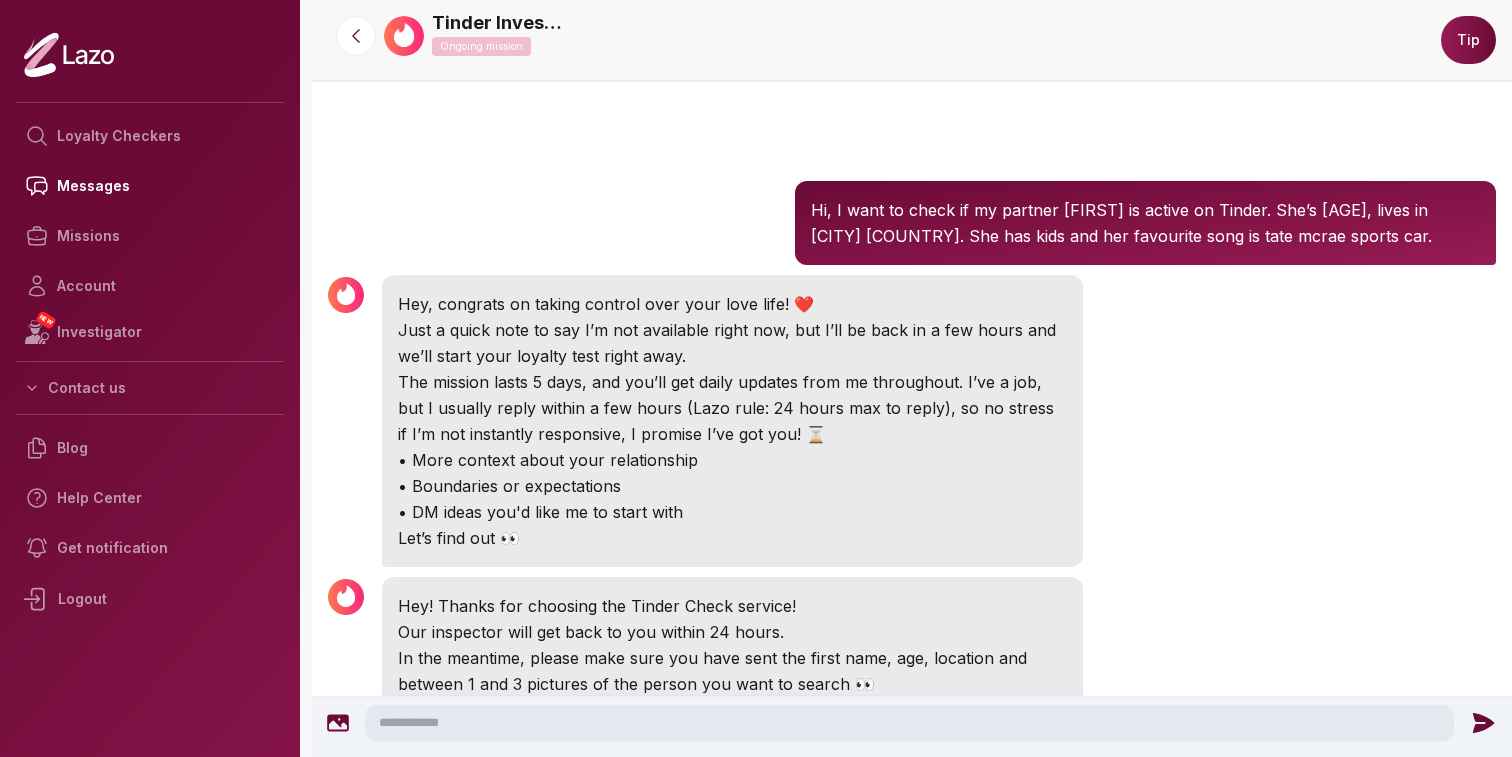 scroll, scrollTop: 0, scrollLeft: 0, axis: both 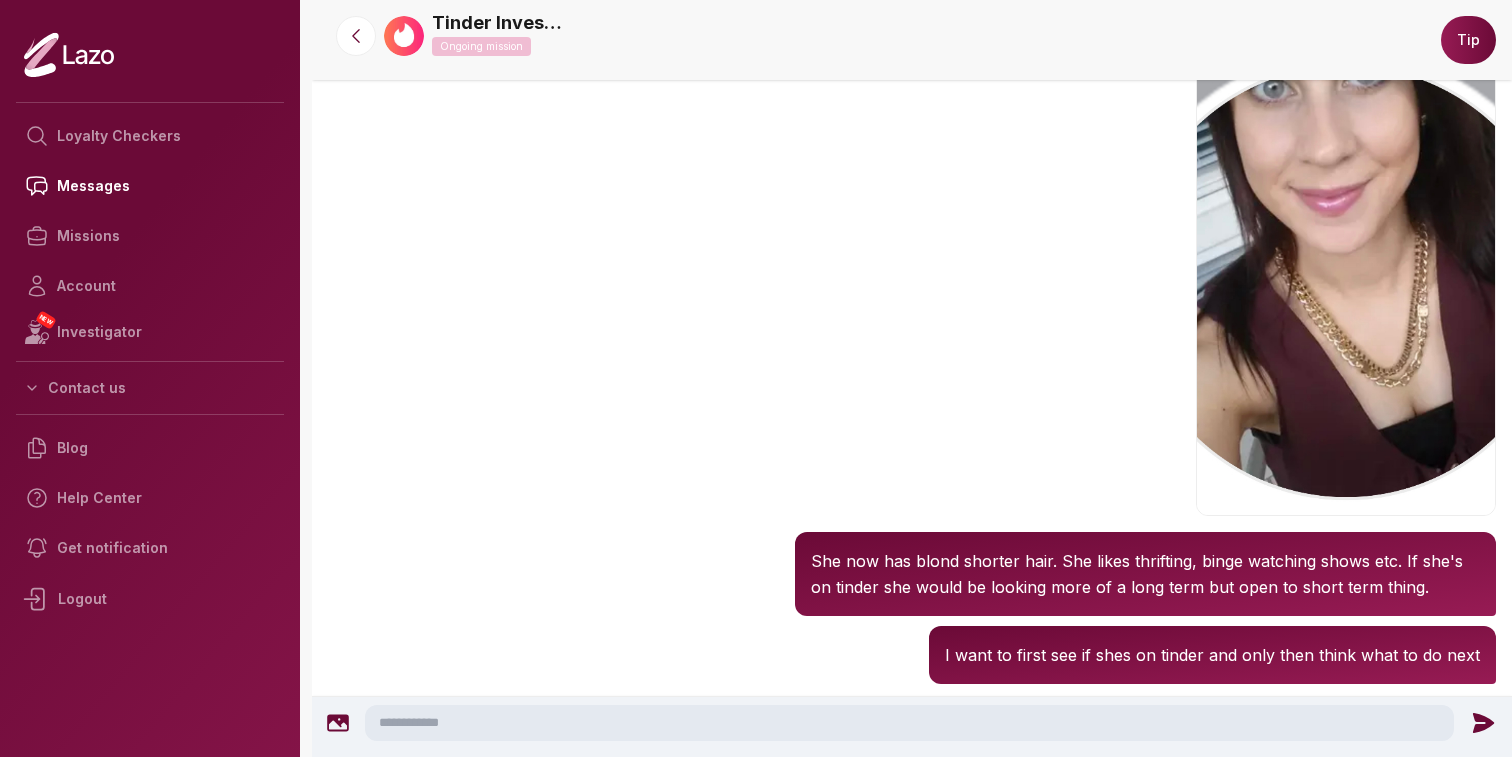 click at bounding box center [1346, 266] 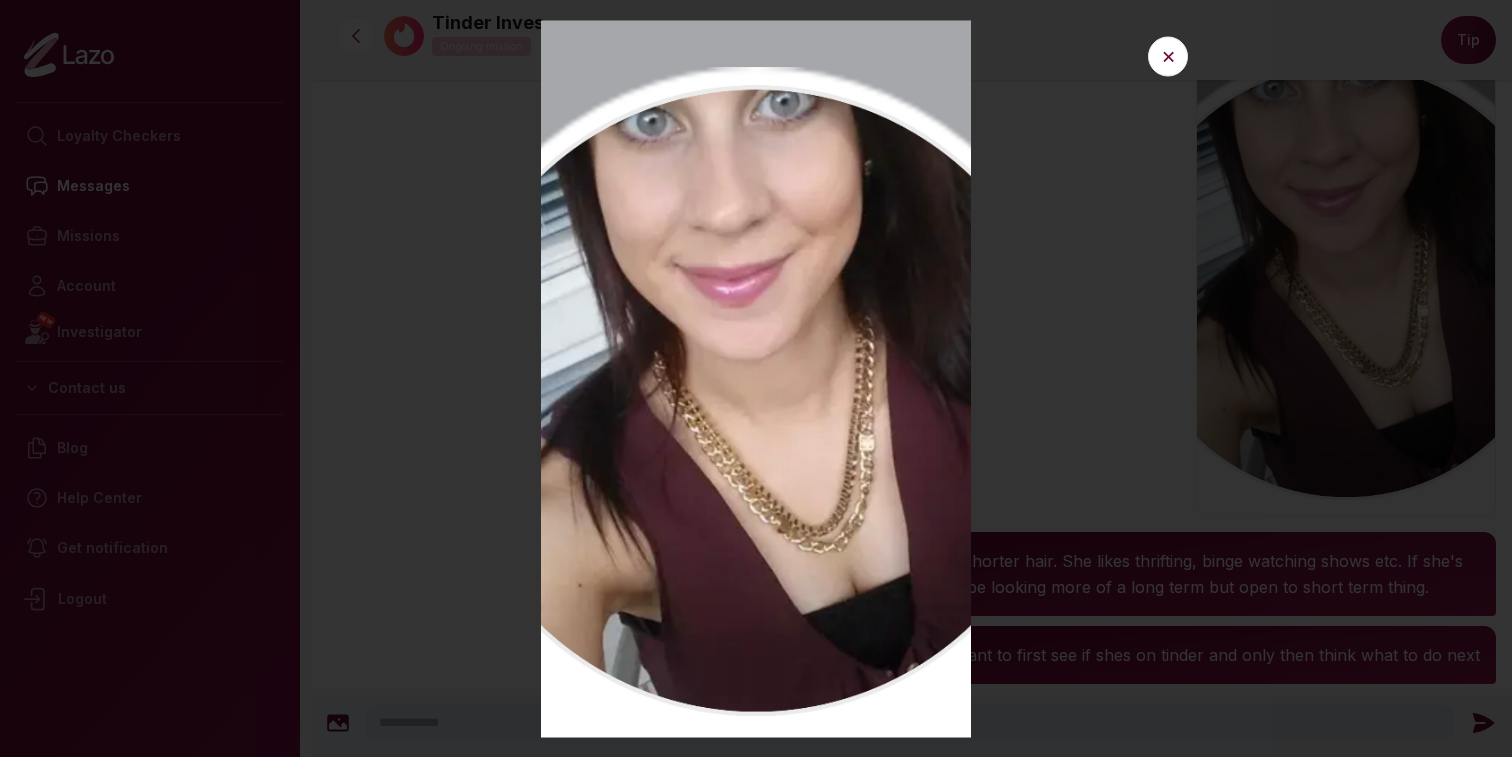 click at bounding box center (756, 378) 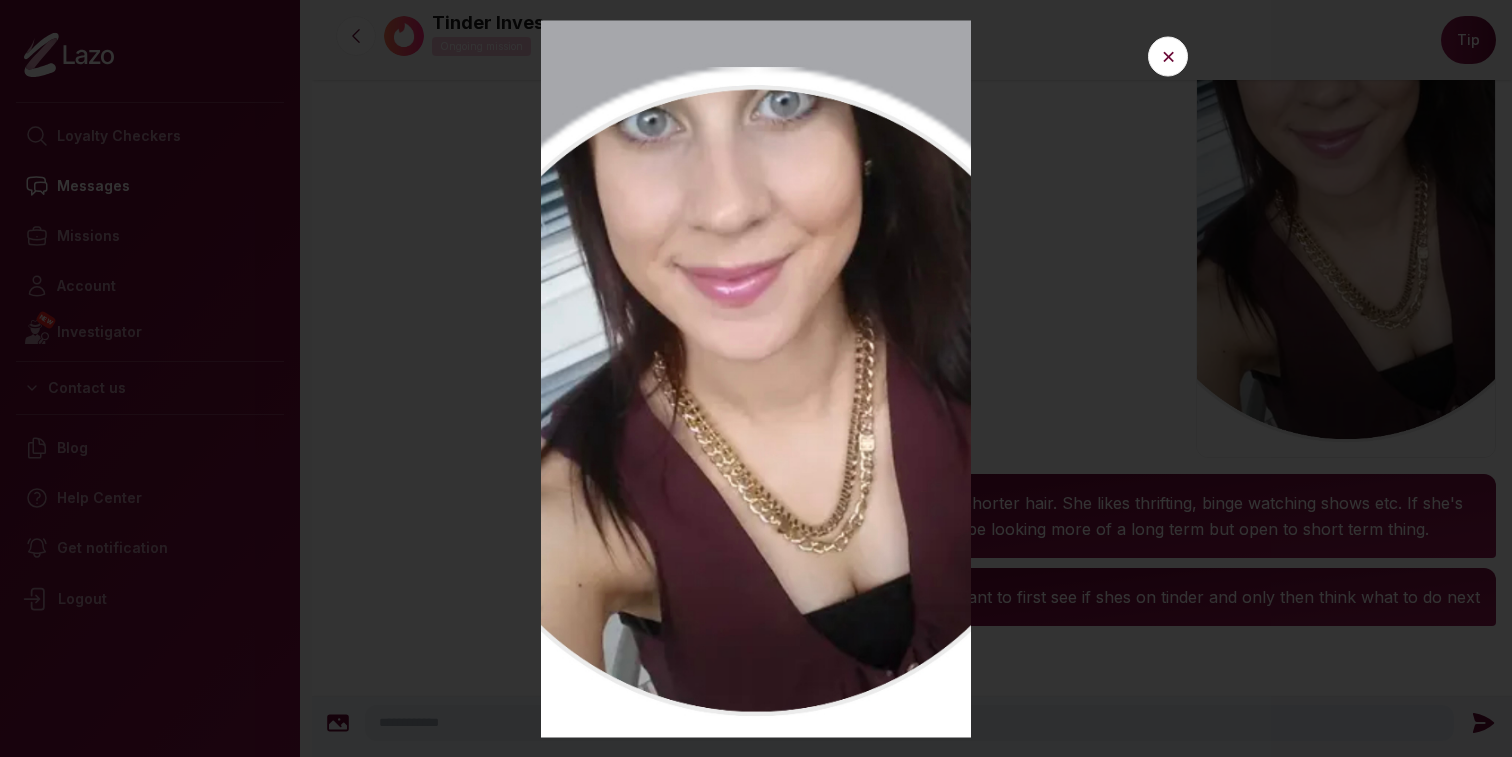 click at bounding box center [756, 378] 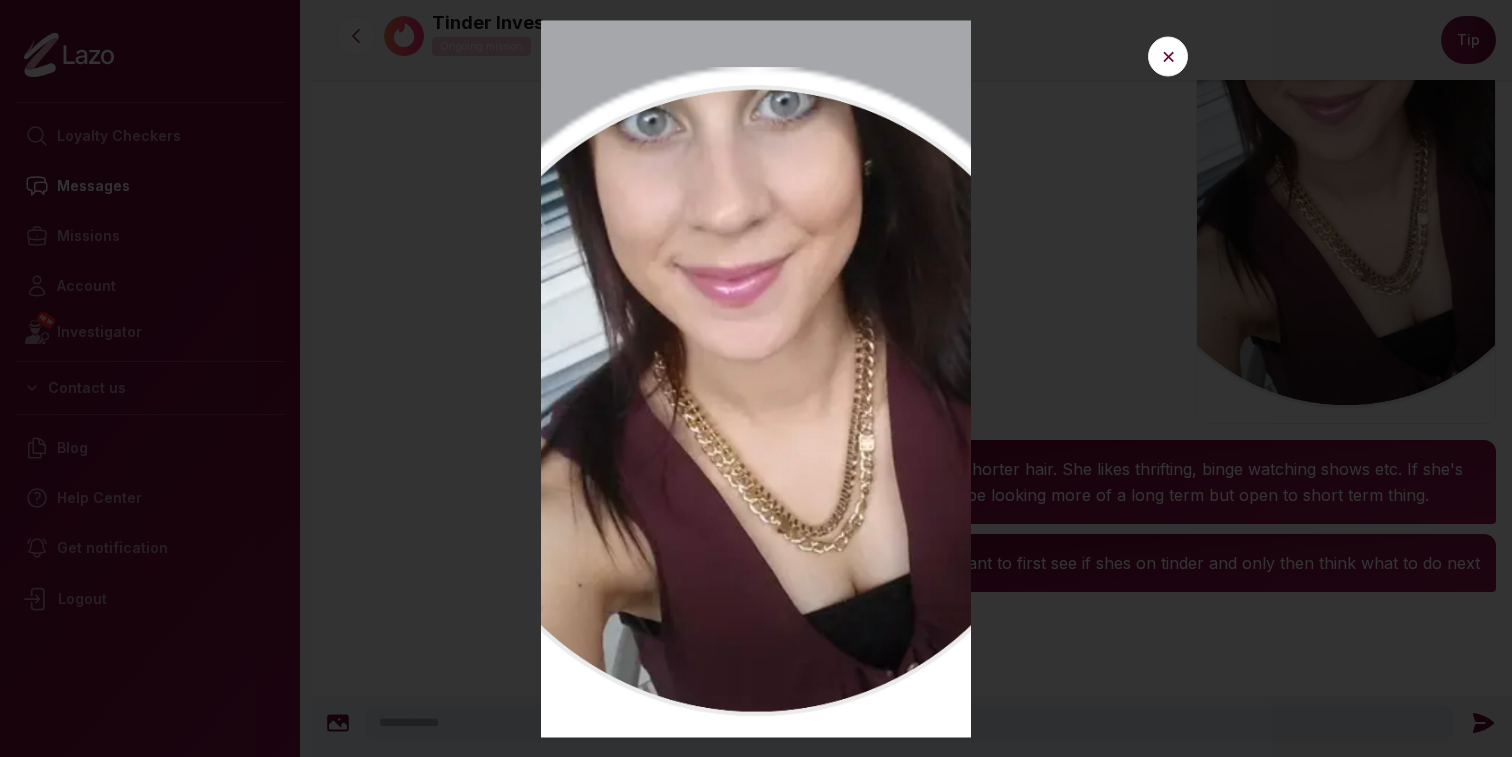 scroll, scrollTop: 799, scrollLeft: 0, axis: vertical 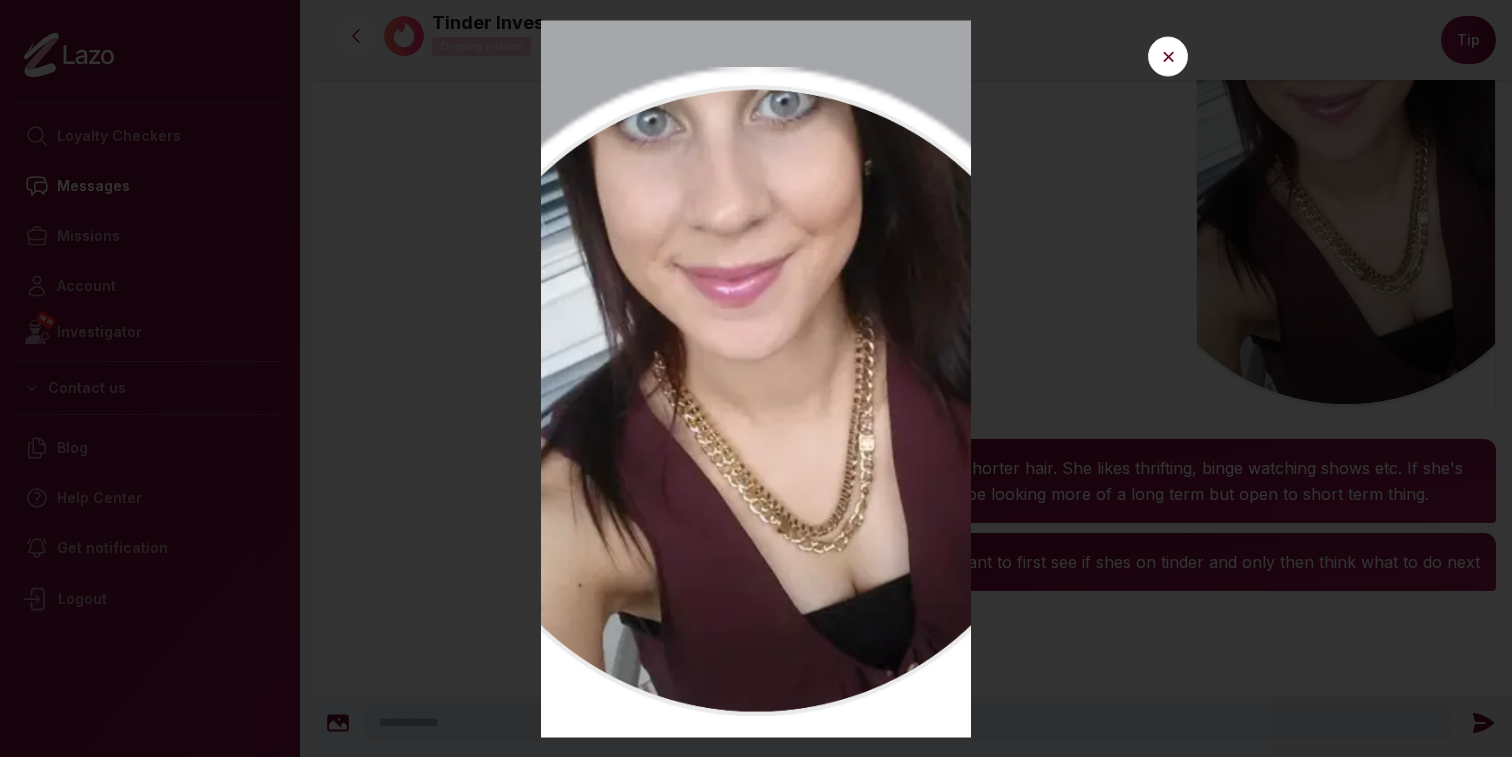 click at bounding box center [756, 378] 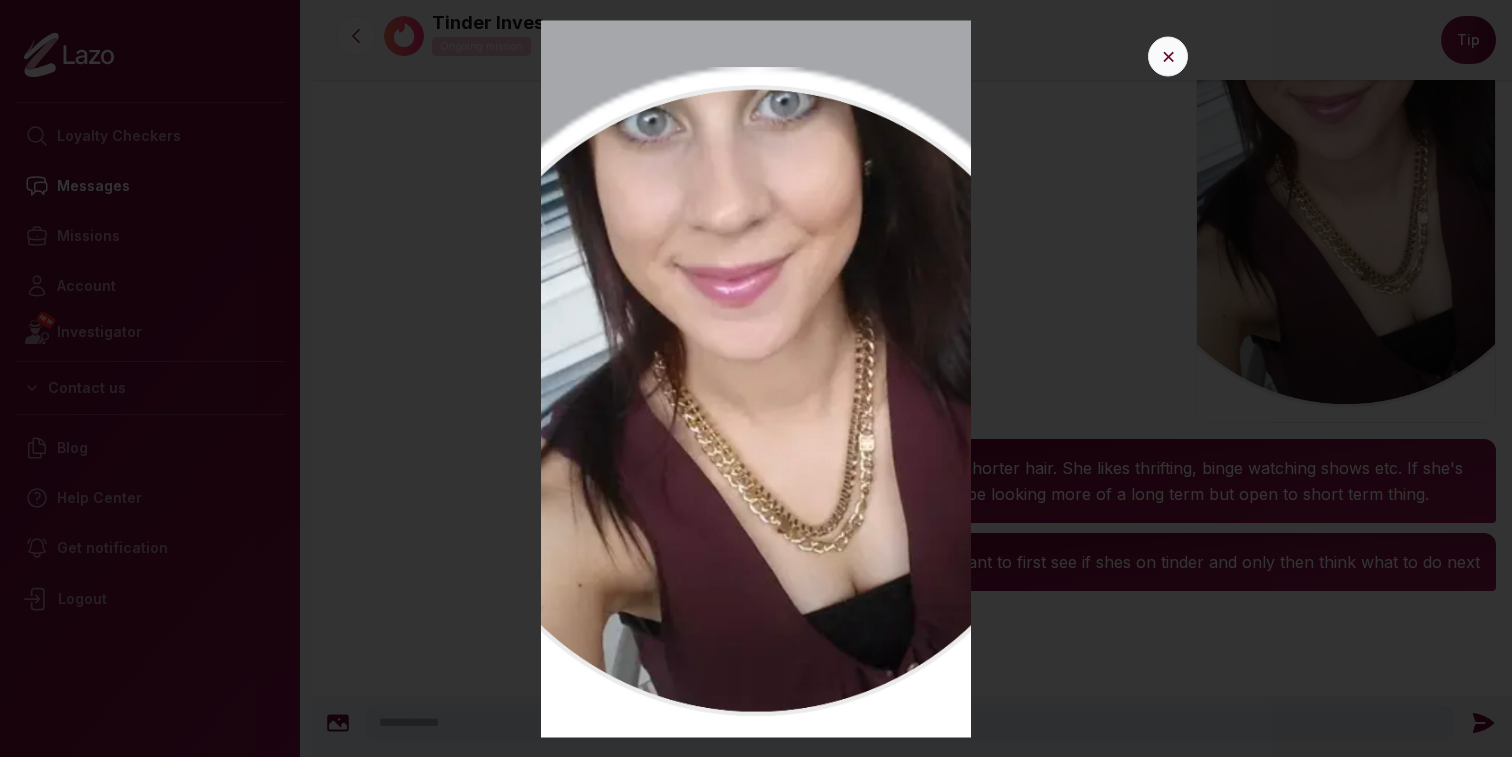 click on "✕" at bounding box center [1168, 56] 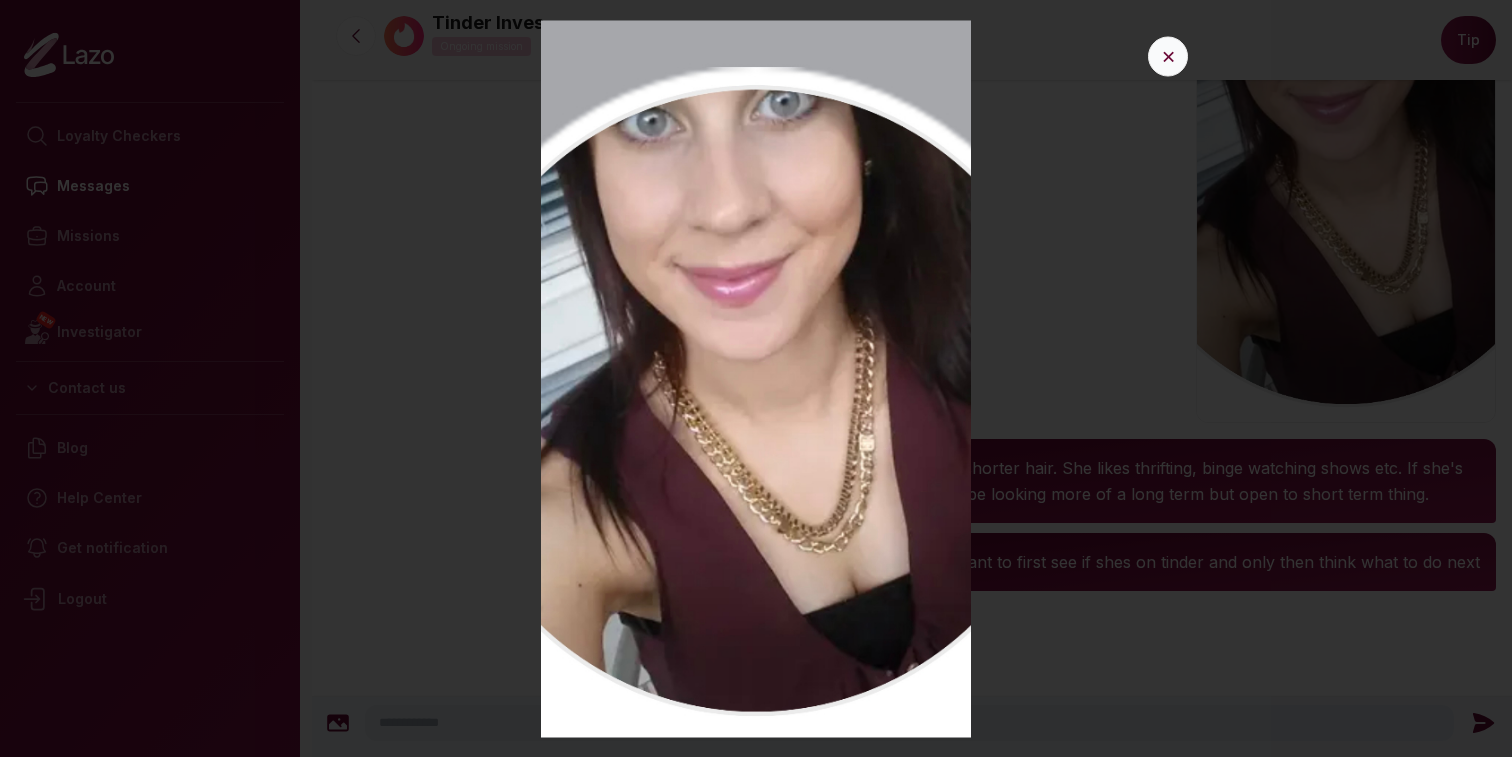 scroll, scrollTop: 799, scrollLeft: 0, axis: vertical 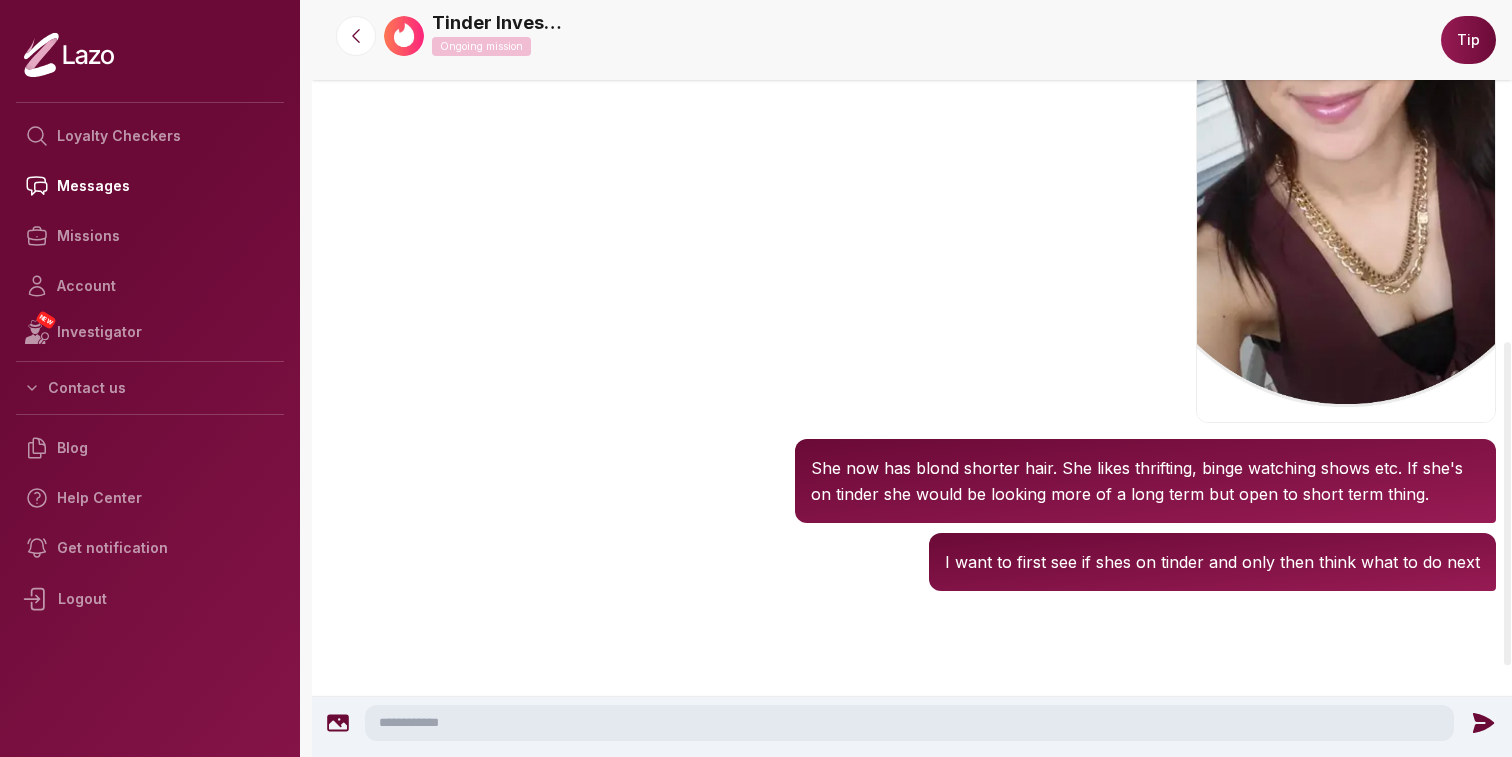 click 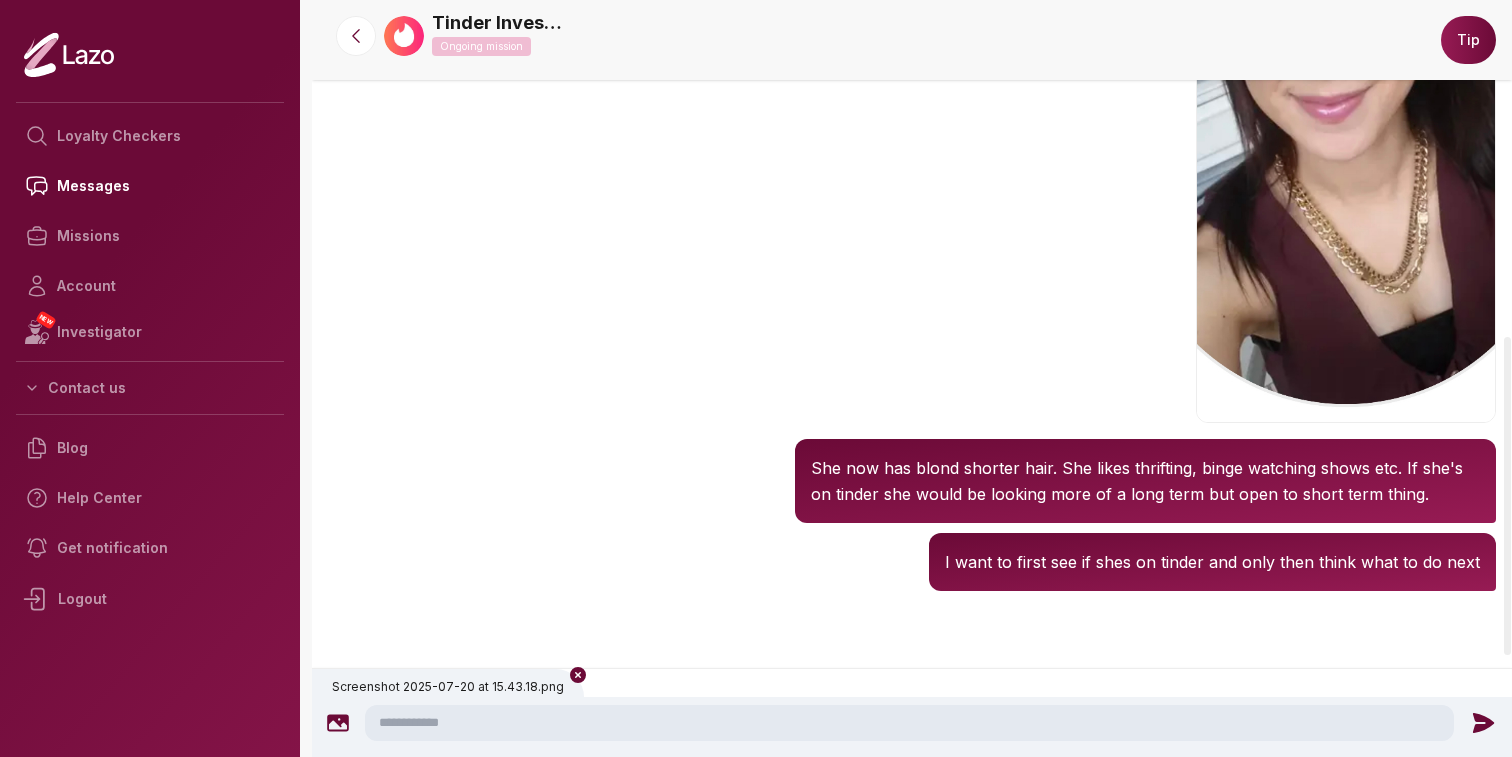 click 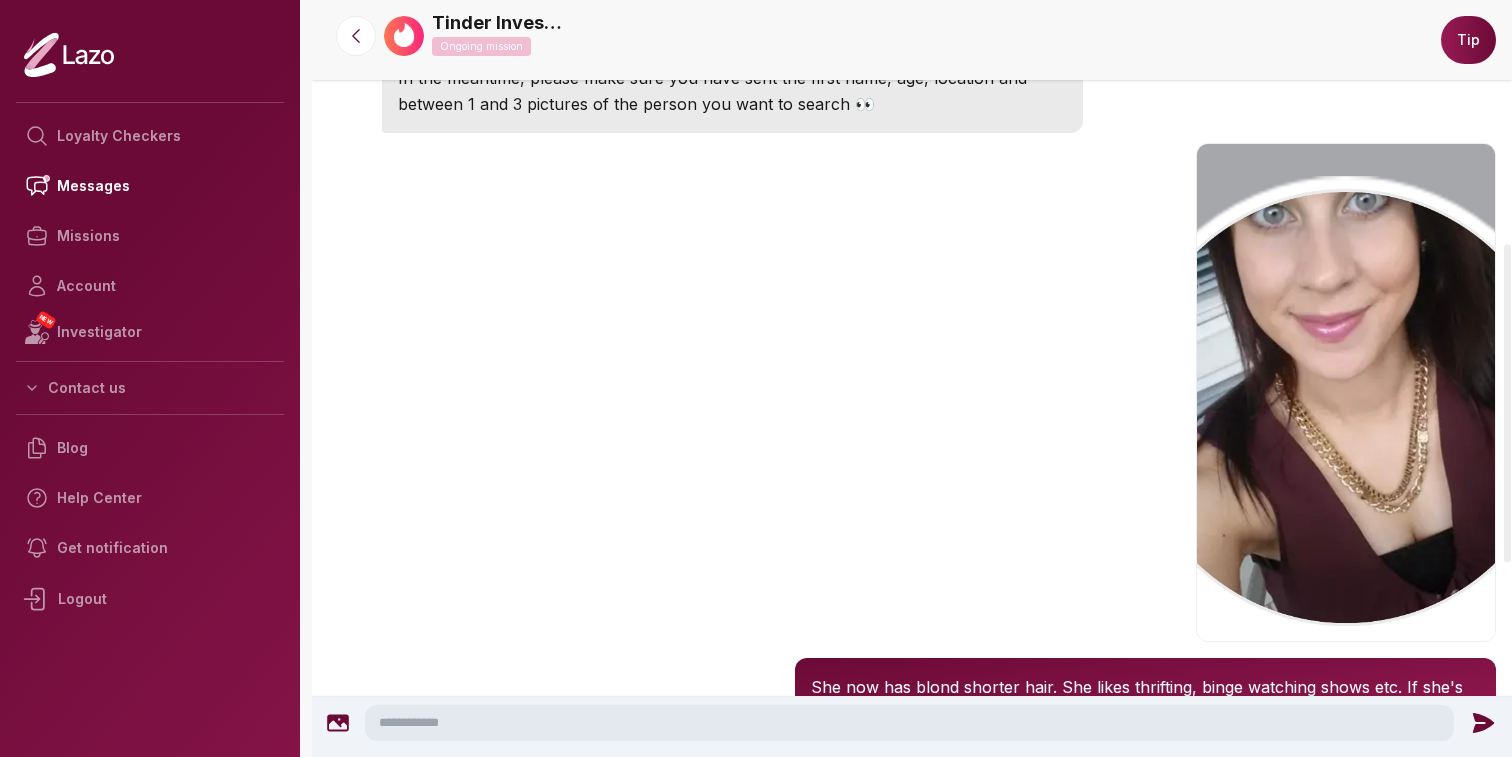 scroll, scrollTop: 548, scrollLeft: 0, axis: vertical 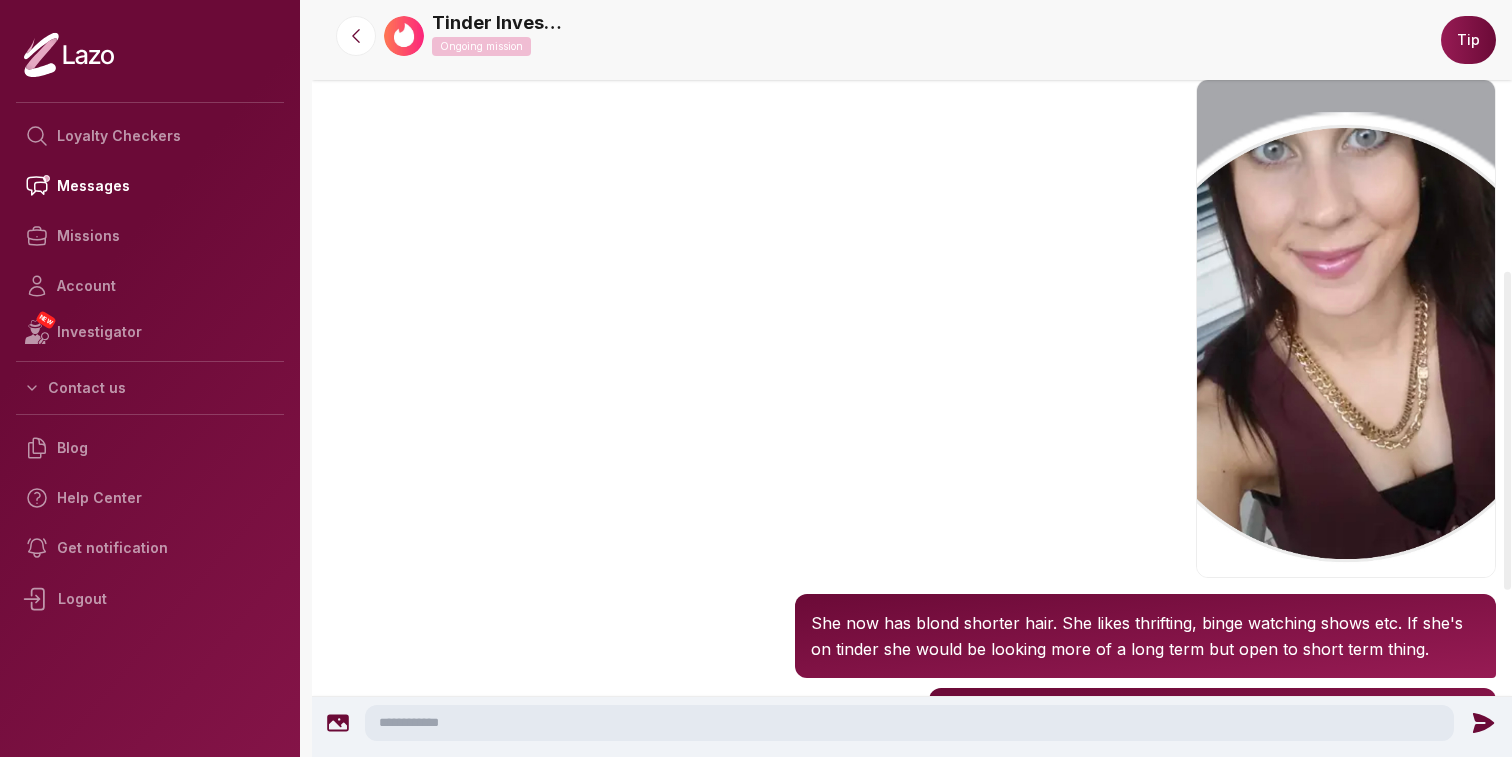 click at bounding box center [1346, 328] 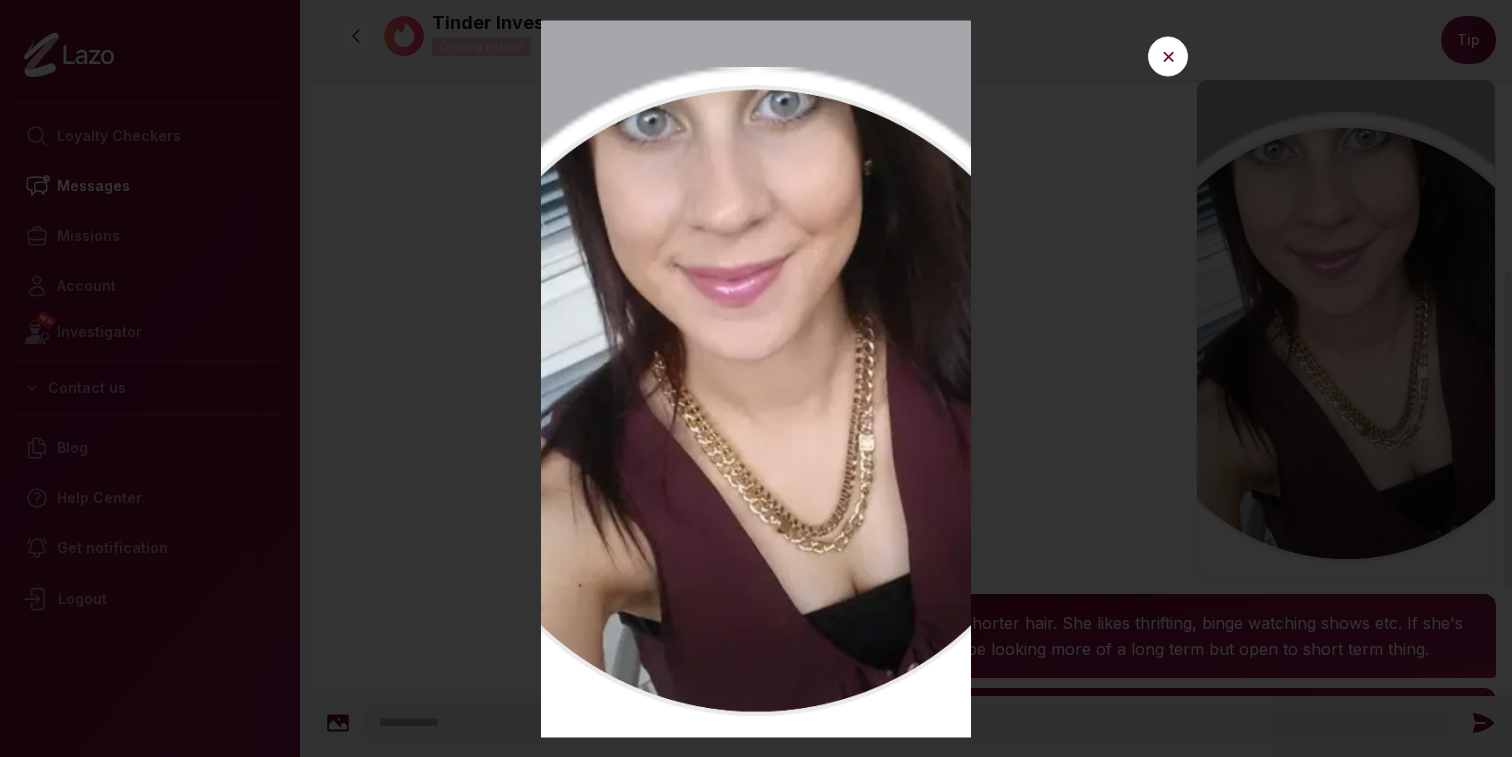 click at bounding box center (756, 378) 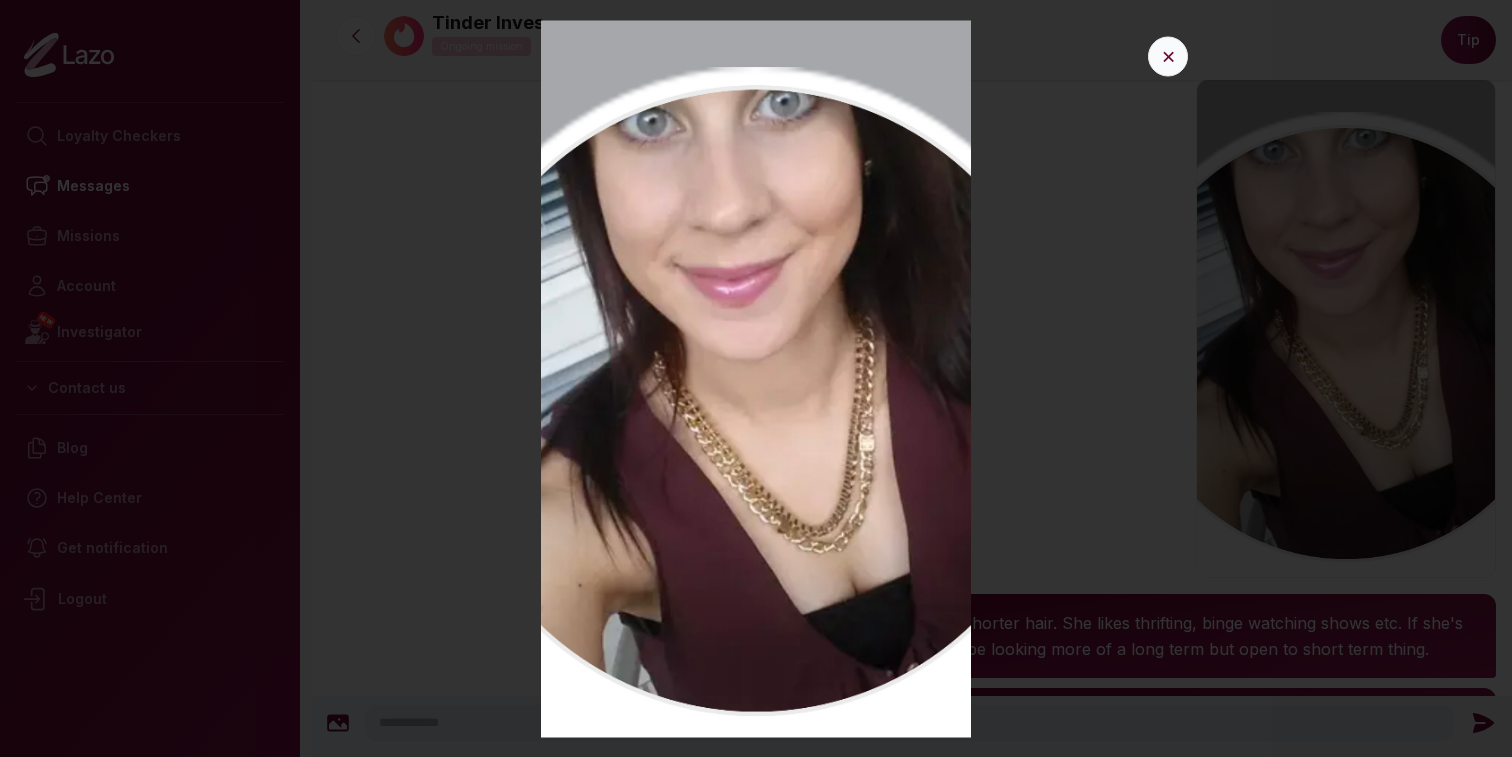 click on "✕" at bounding box center [1168, 56] 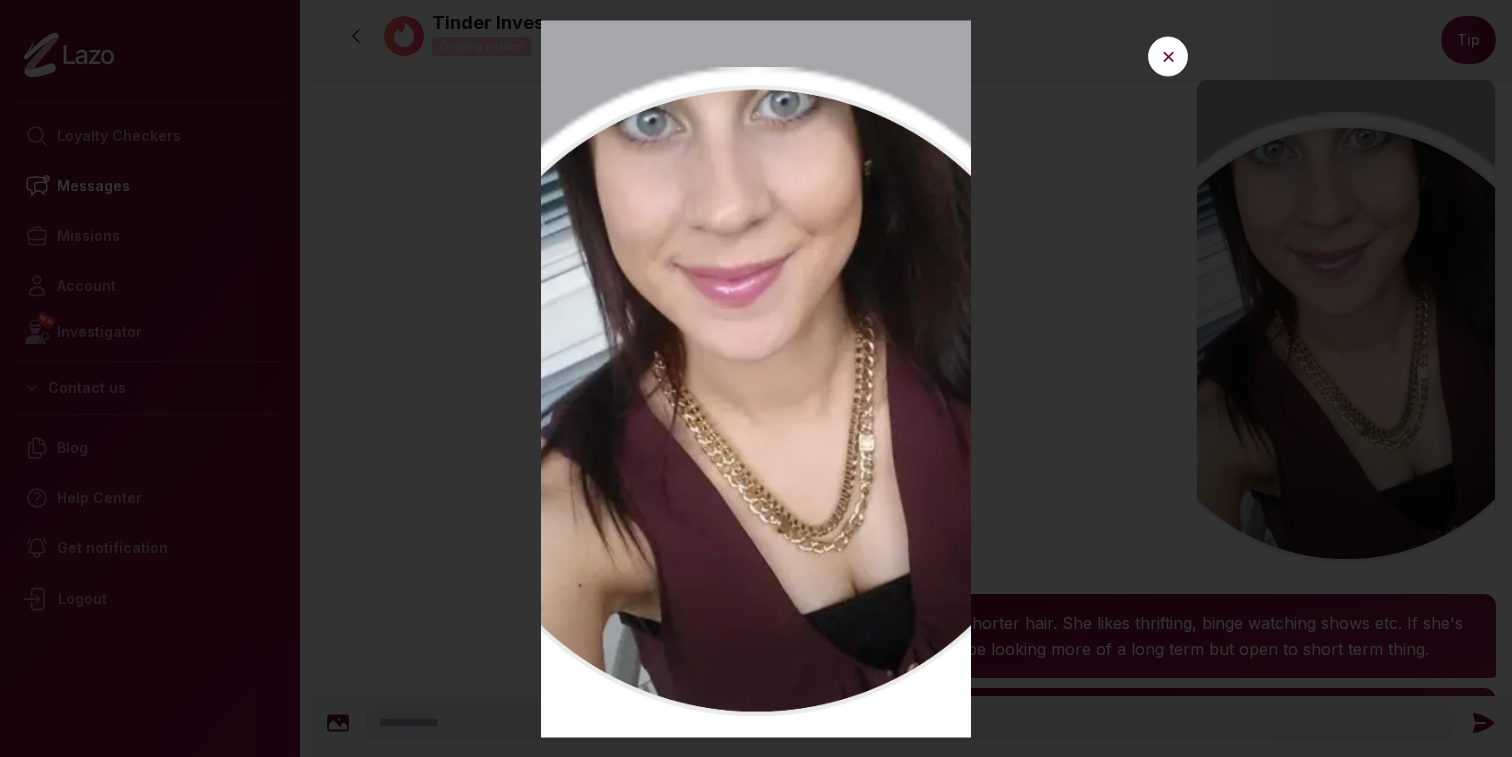 scroll, scrollTop: 644, scrollLeft: 0, axis: vertical 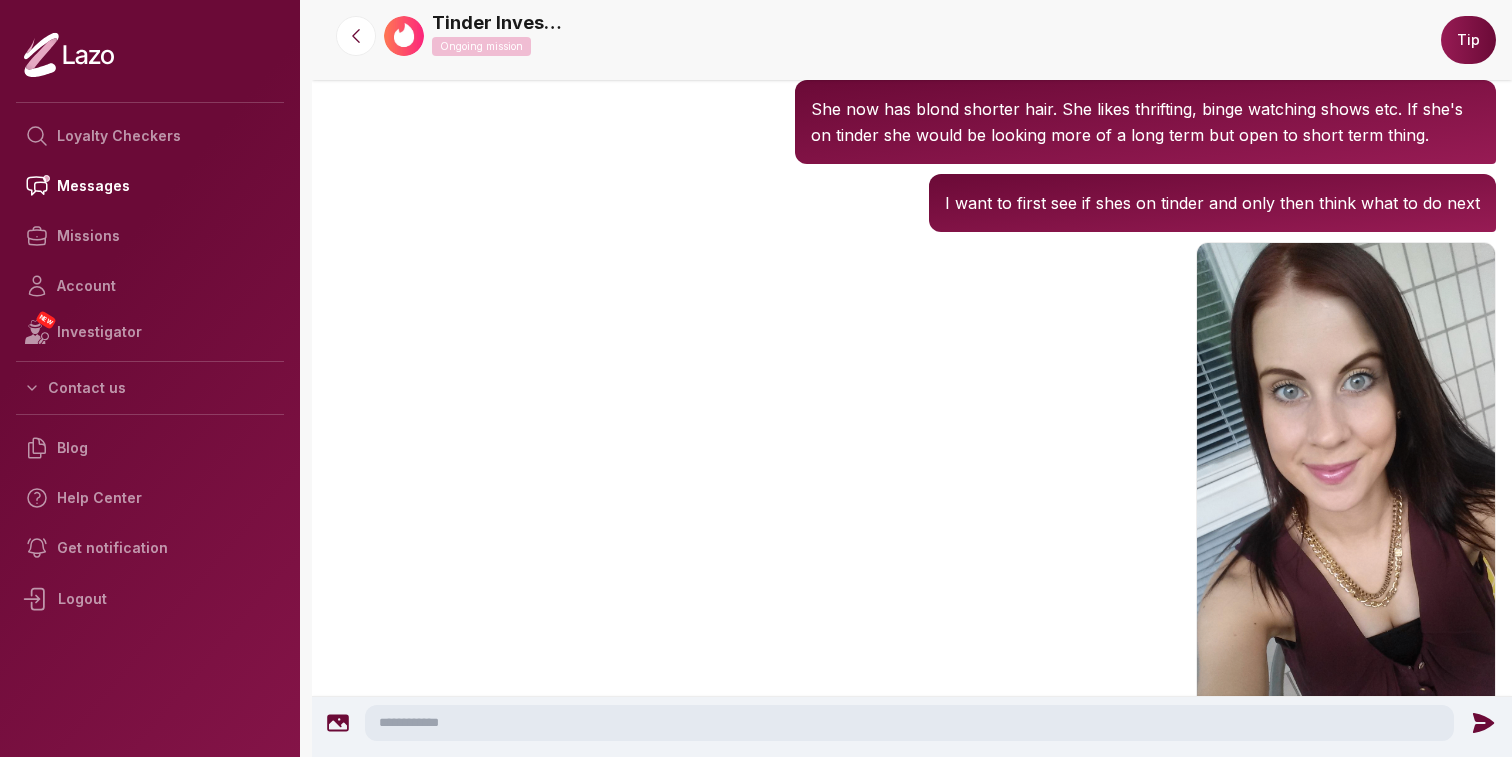 click 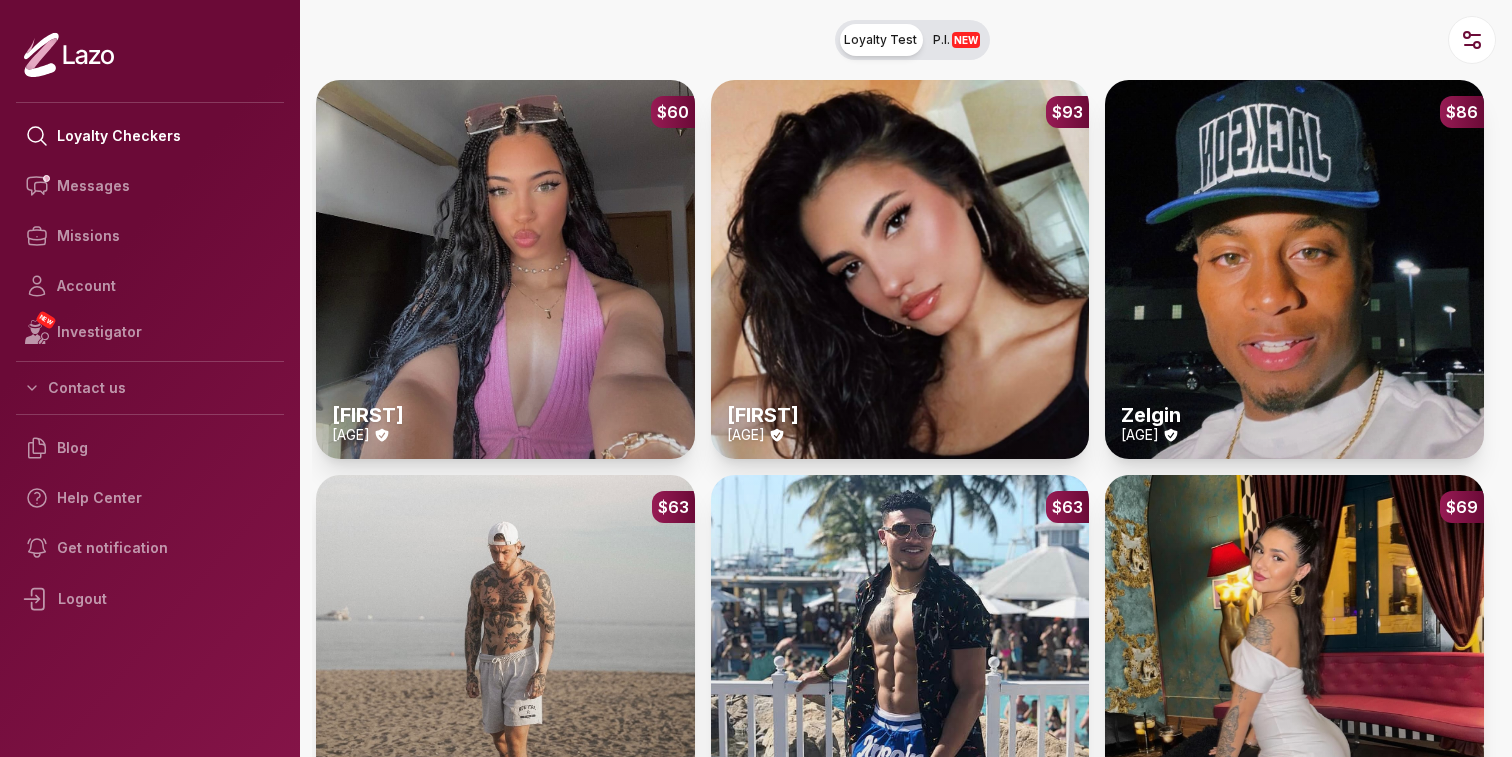 scroll, scrollTop: 0, scrollLeft: 0, axis: both 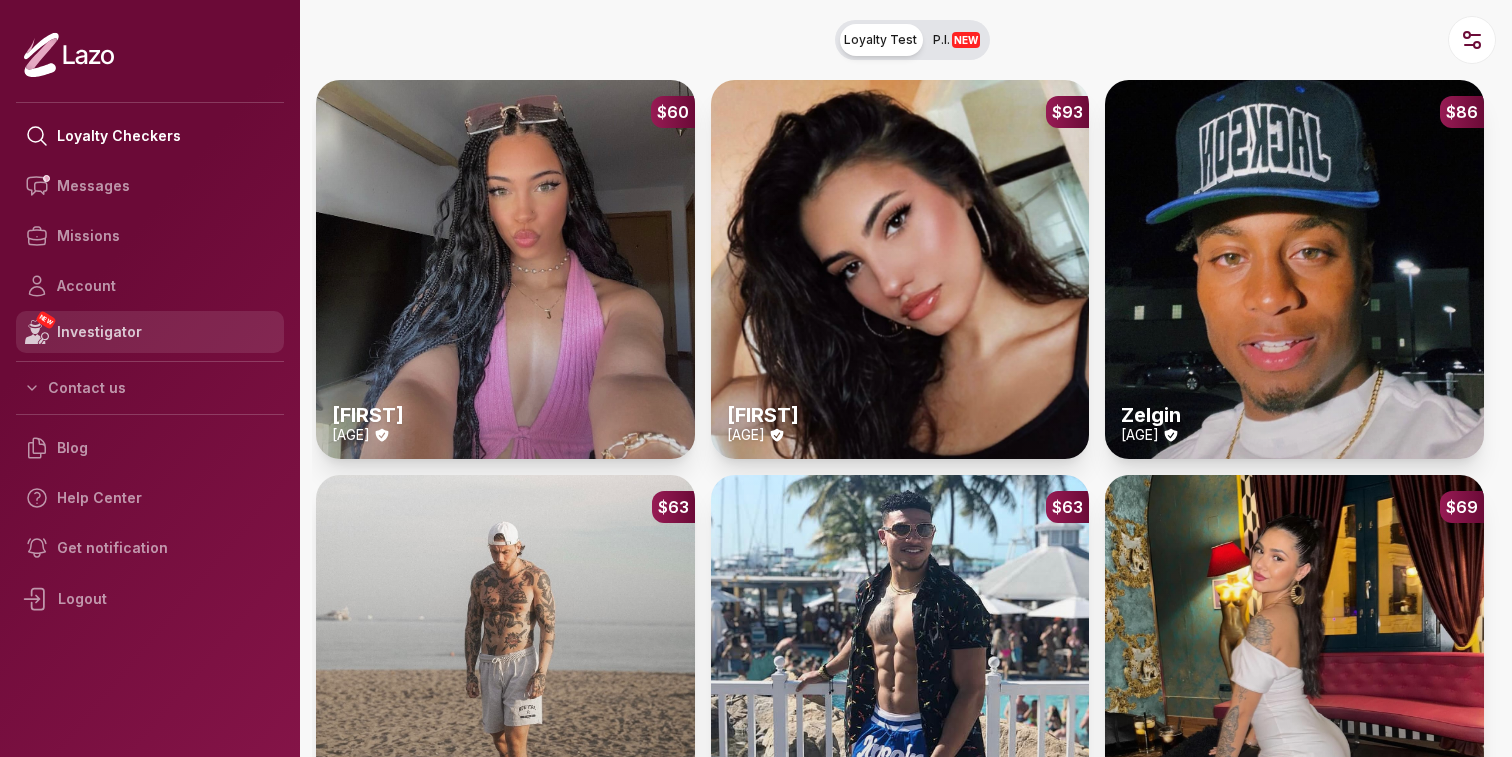 click on "NEW Investigator" at bounding box center (150, 332) 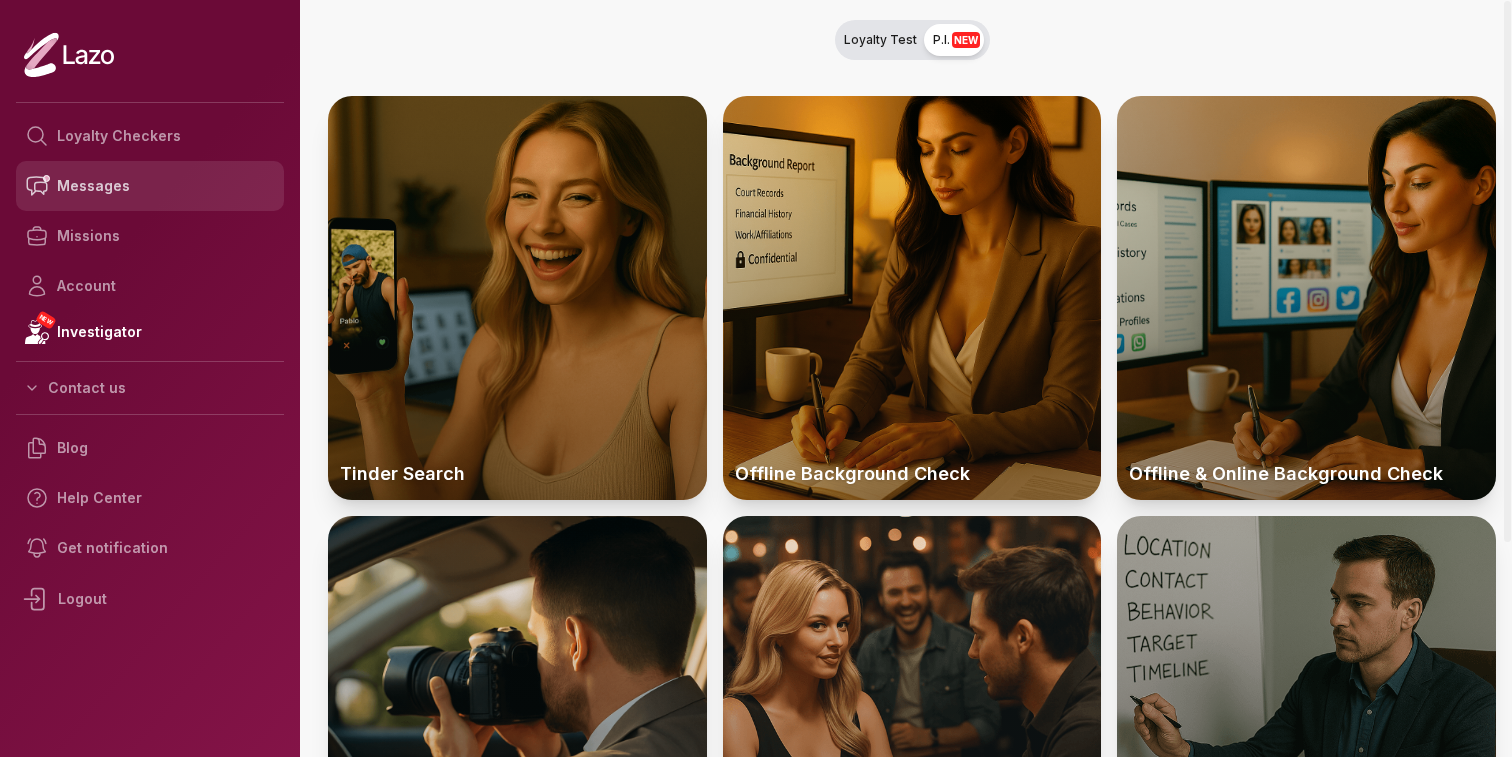 click on "Messages" at bounding box center [150, 186] 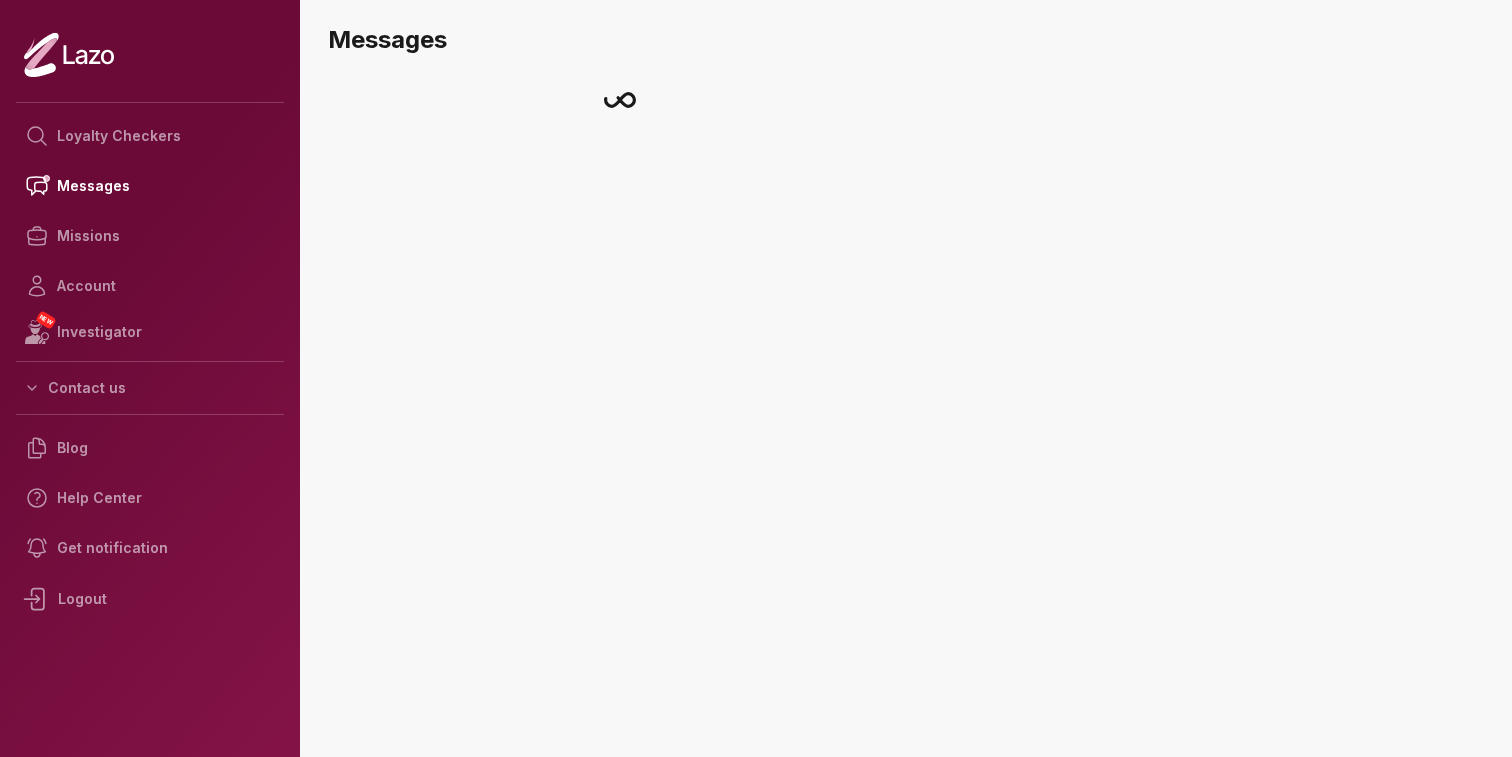 scroll, scrollTop: 0, scrollLeft: 0, axis: both 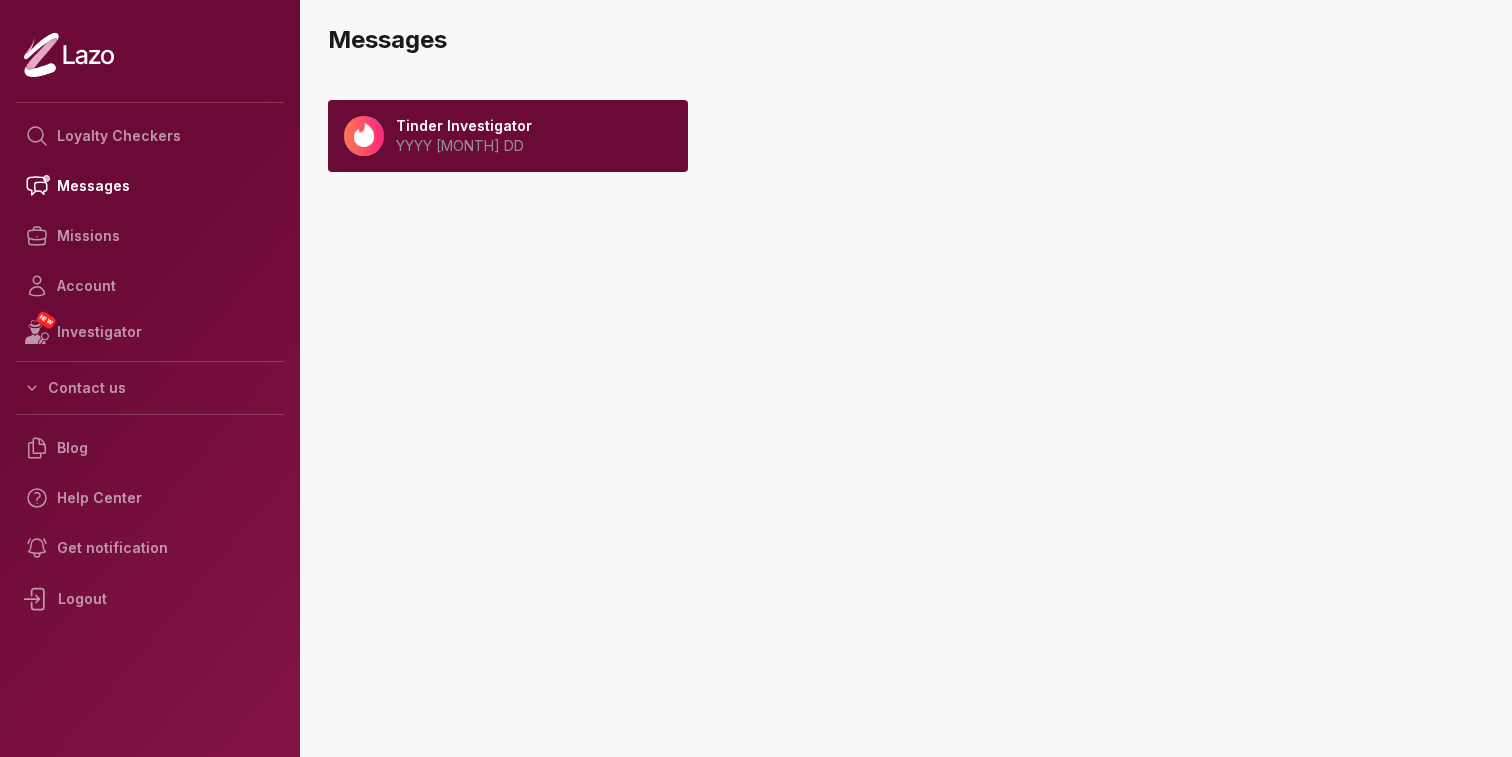 click on "YYYY [MONTH] DD" at bounding box center [464, 146] 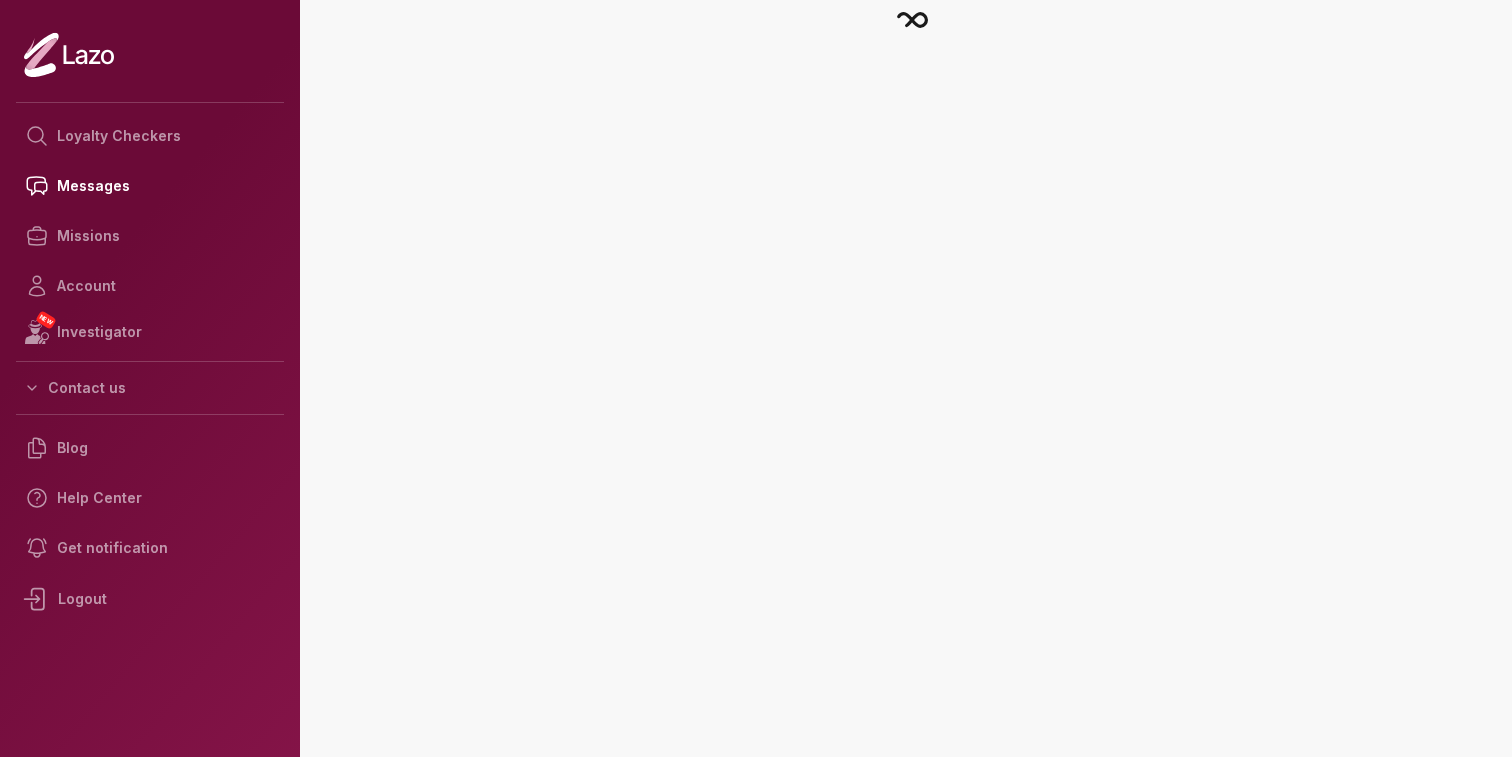 scroll, scrollTop: 0, scrollLeft: 0, axis: both 